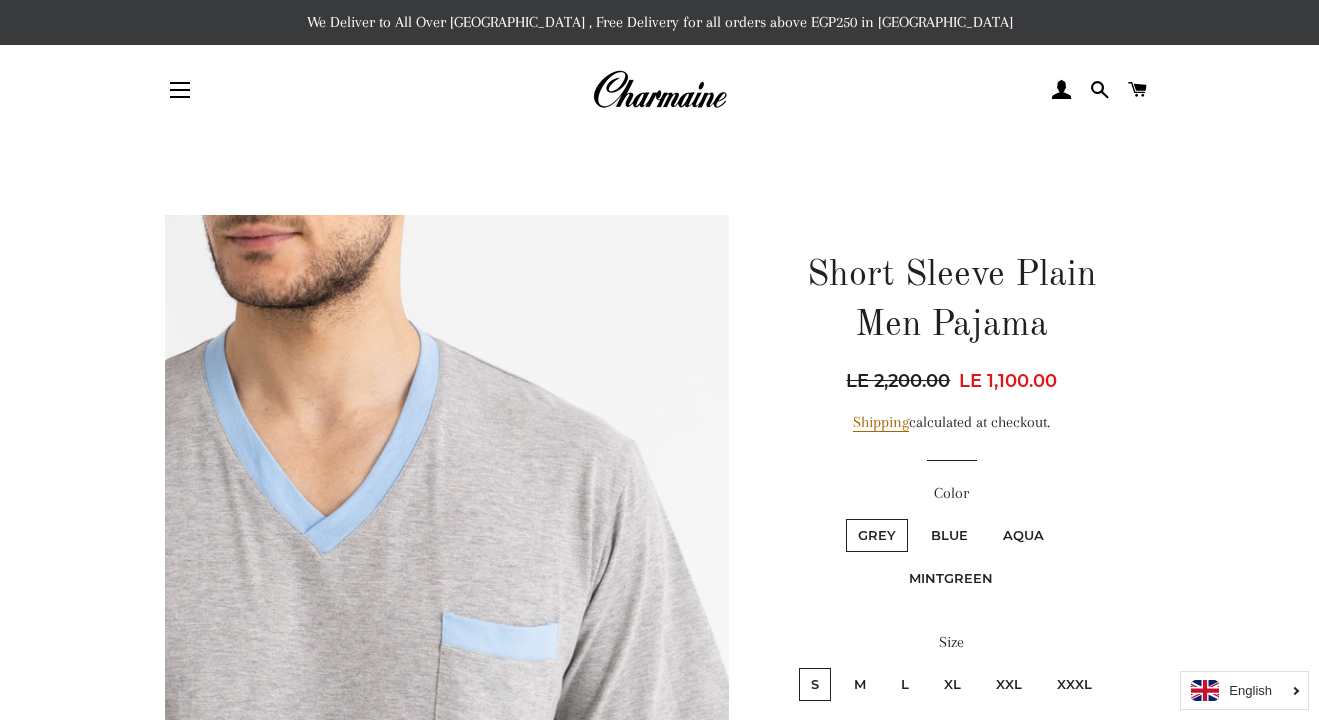 scroll, scrollTop: 0, scrollLeft: 0, axis: both 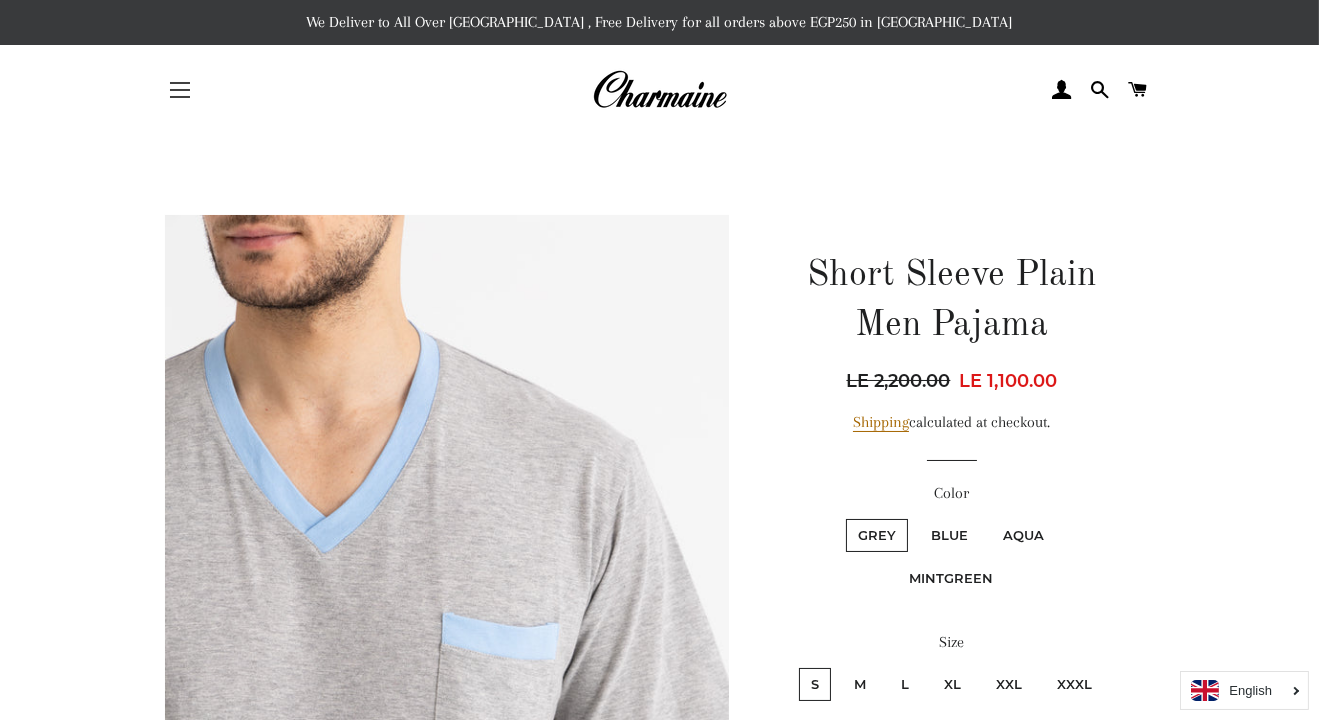 click at bounding box center (180, 83) 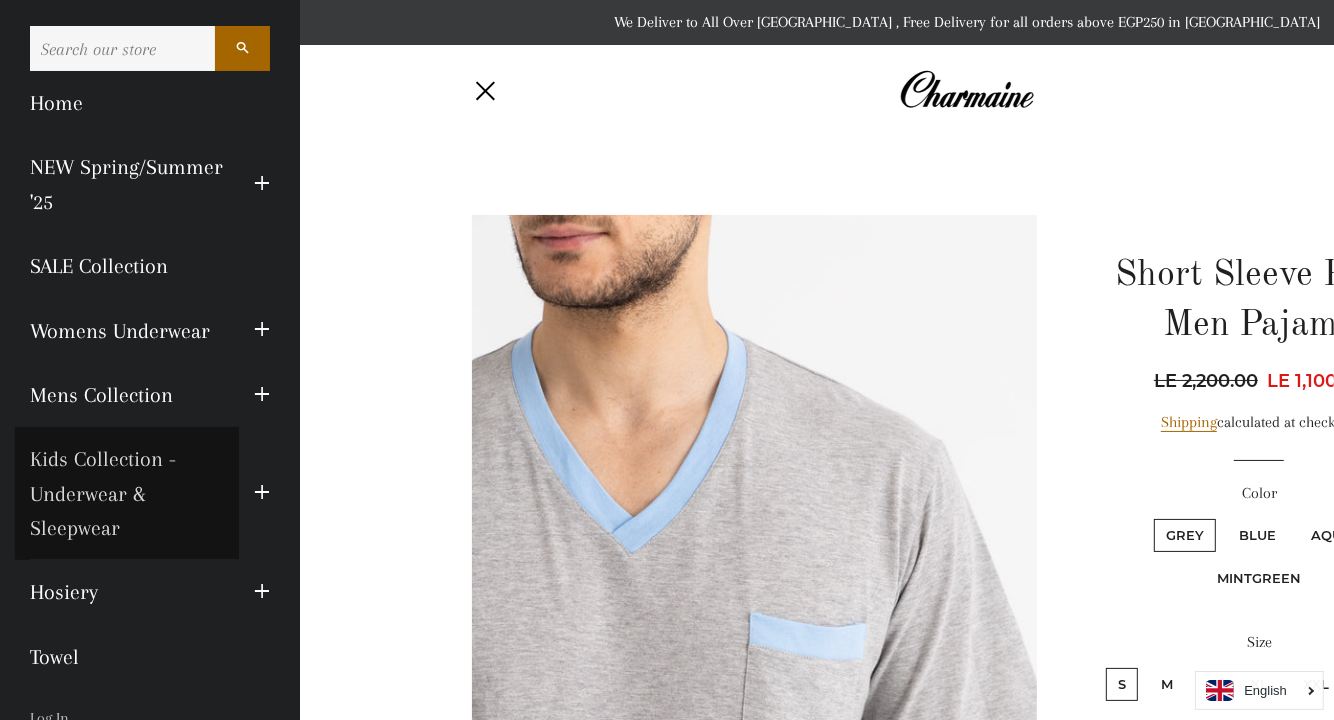 click on "Kids Collection - Underwear & Sleepwear" at bounding box center [127, 493] 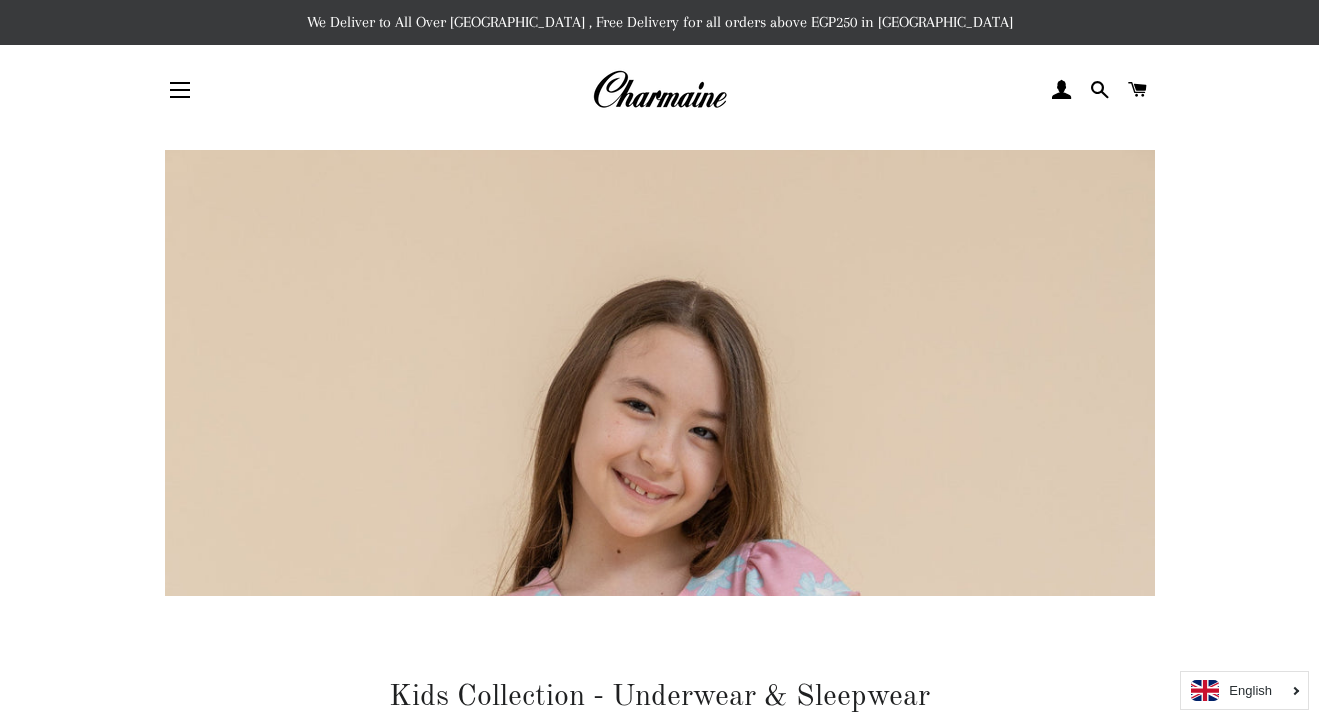 scroll, scrollTop: 0, scrollLeft: 0, axis: both 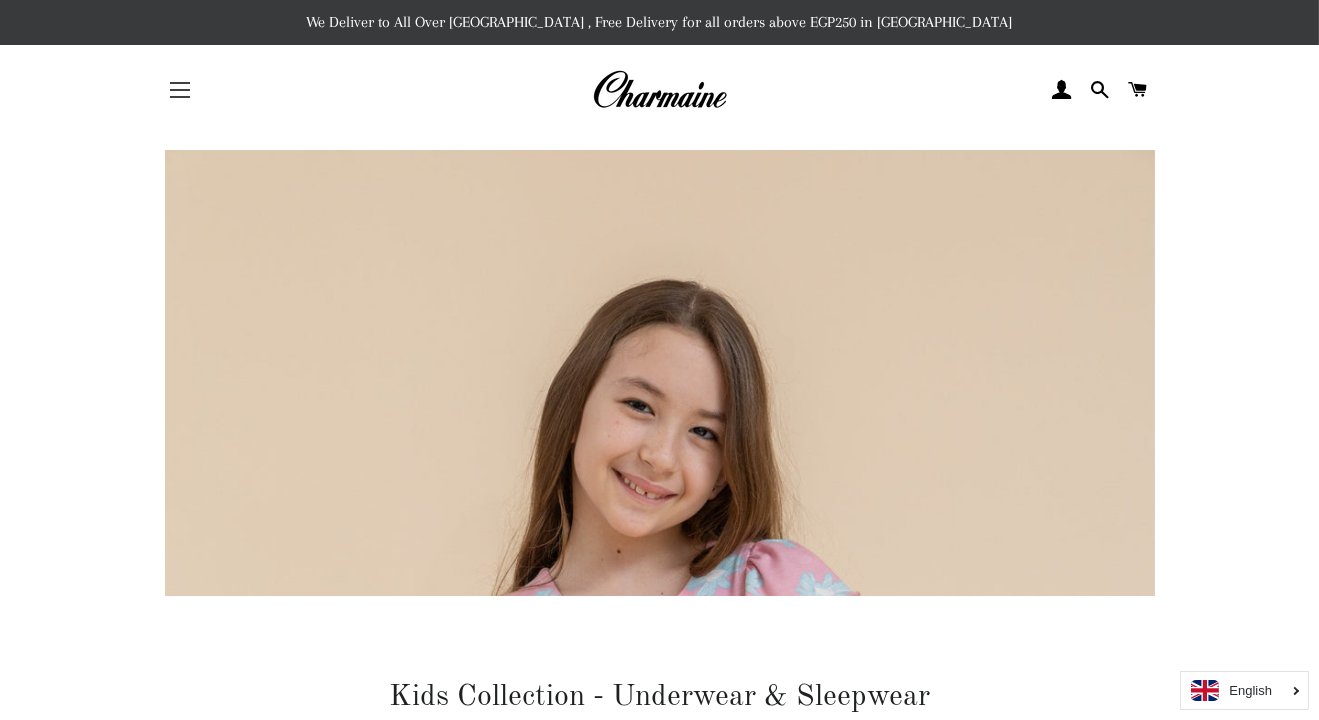 click on "Site navigation" at bounding box center [180, 90] 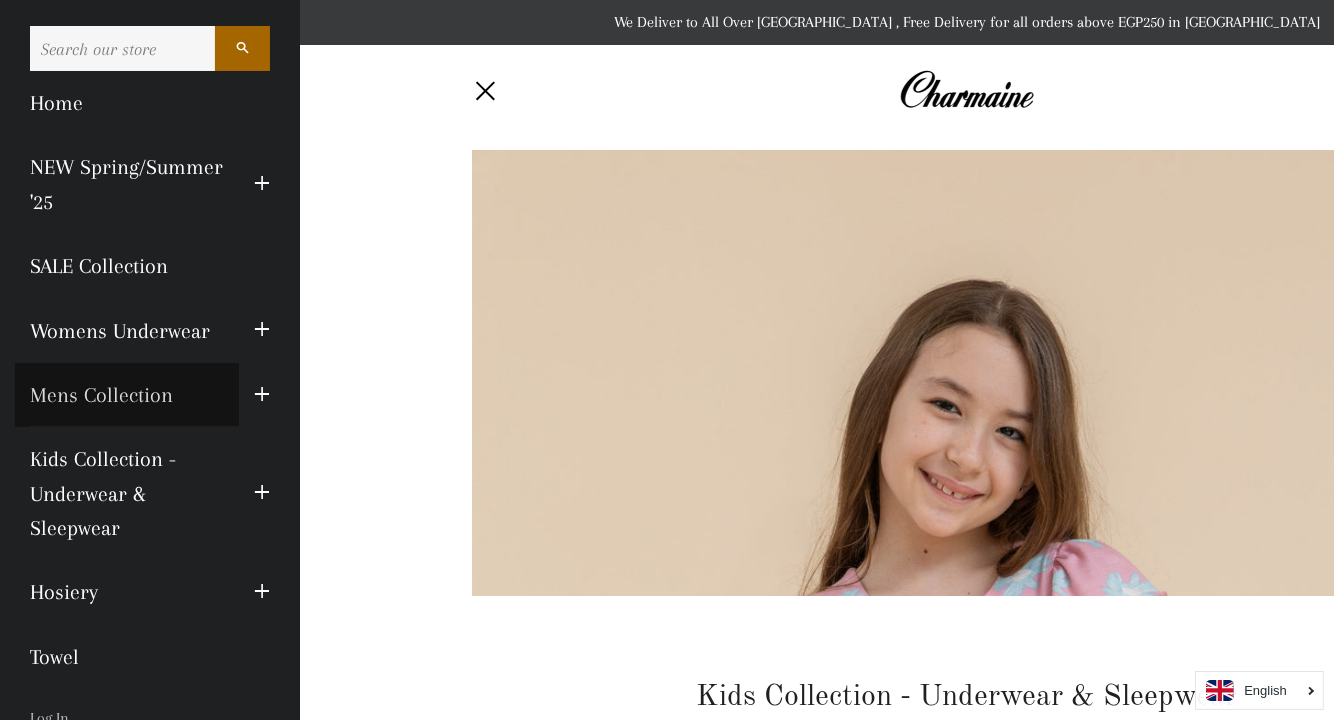 click on "Mens Collection" at bounding box center (127, 395) 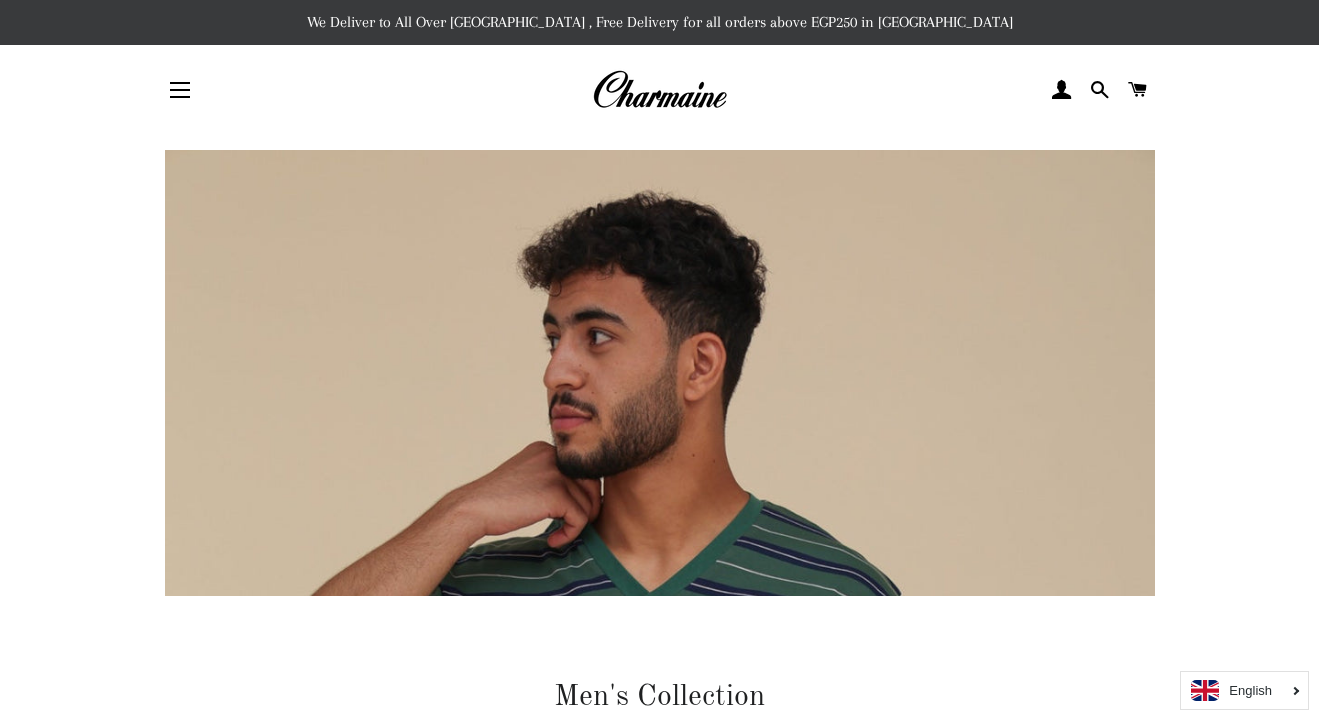 scroll, scrollTop: 0, scrollLeft: 0, axis: both 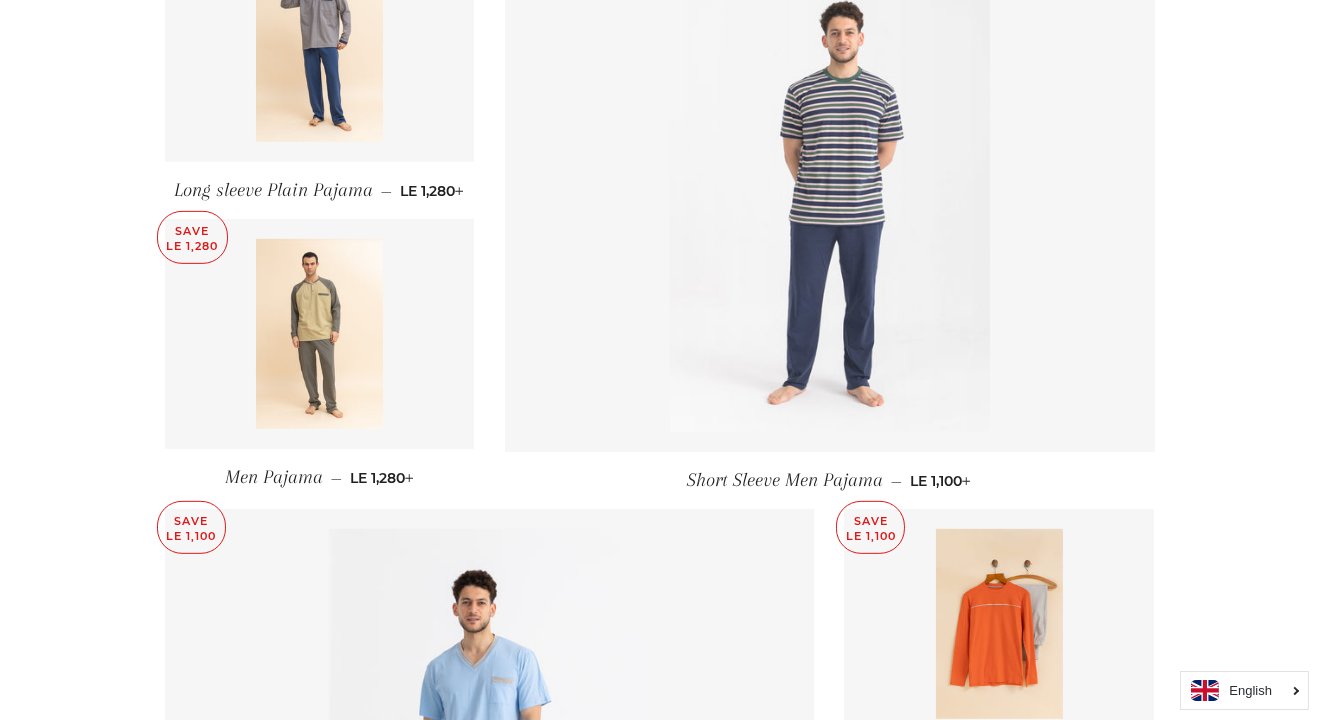 click at bounding box center [830, 192] 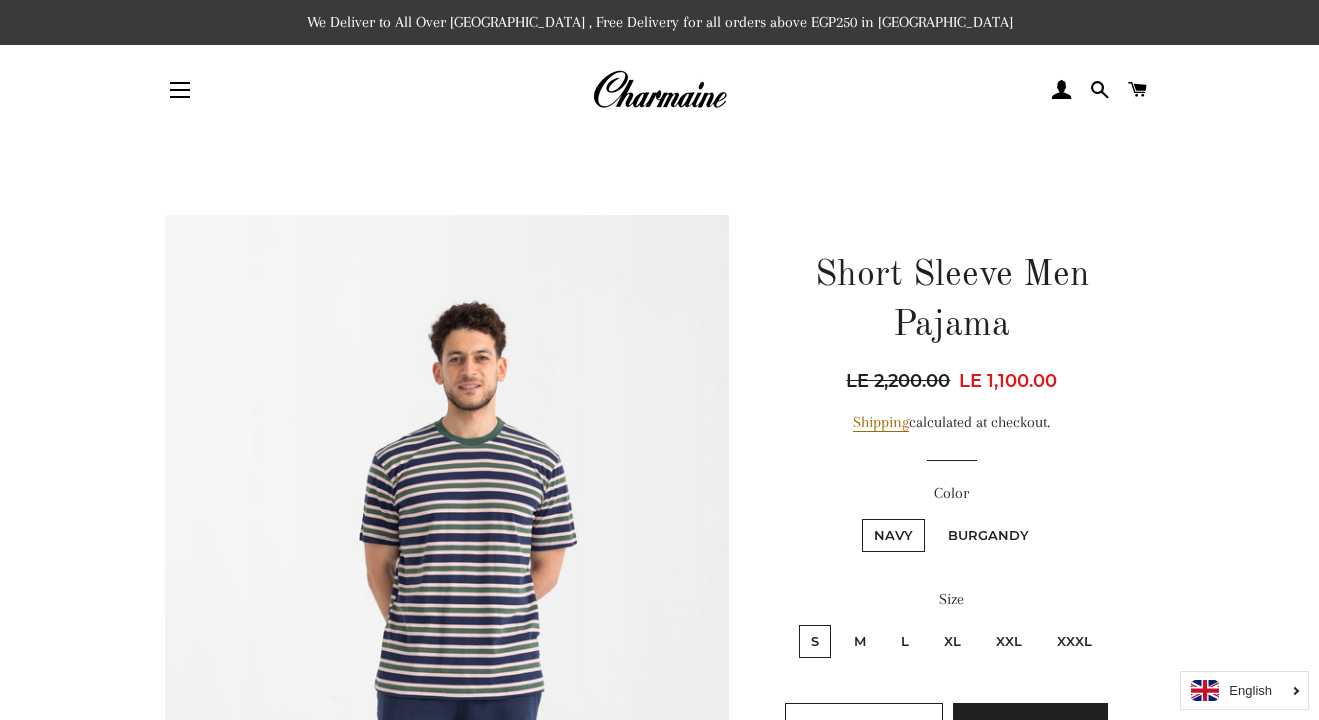 scroll, scrollTop: 0, scrollLeft: 0, axis: both 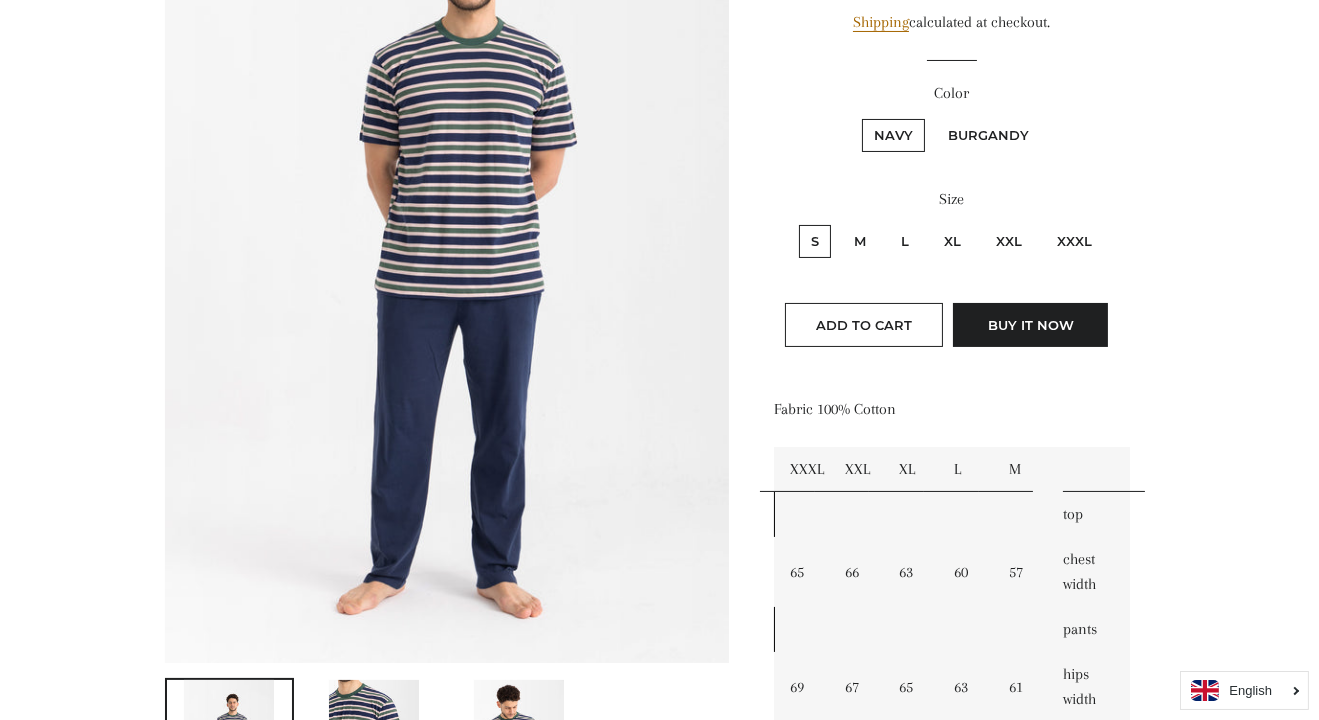 click at bounding box center [447, 238] 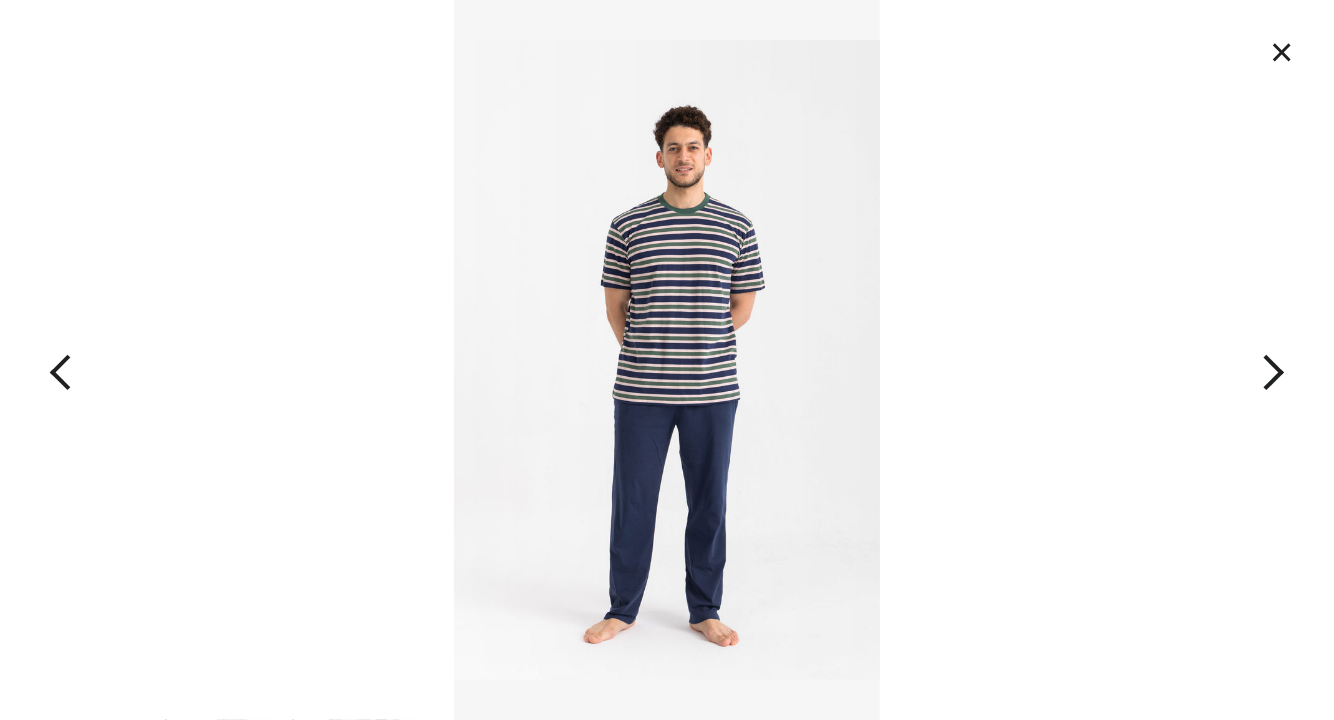 click at bounding box center (667, 360) 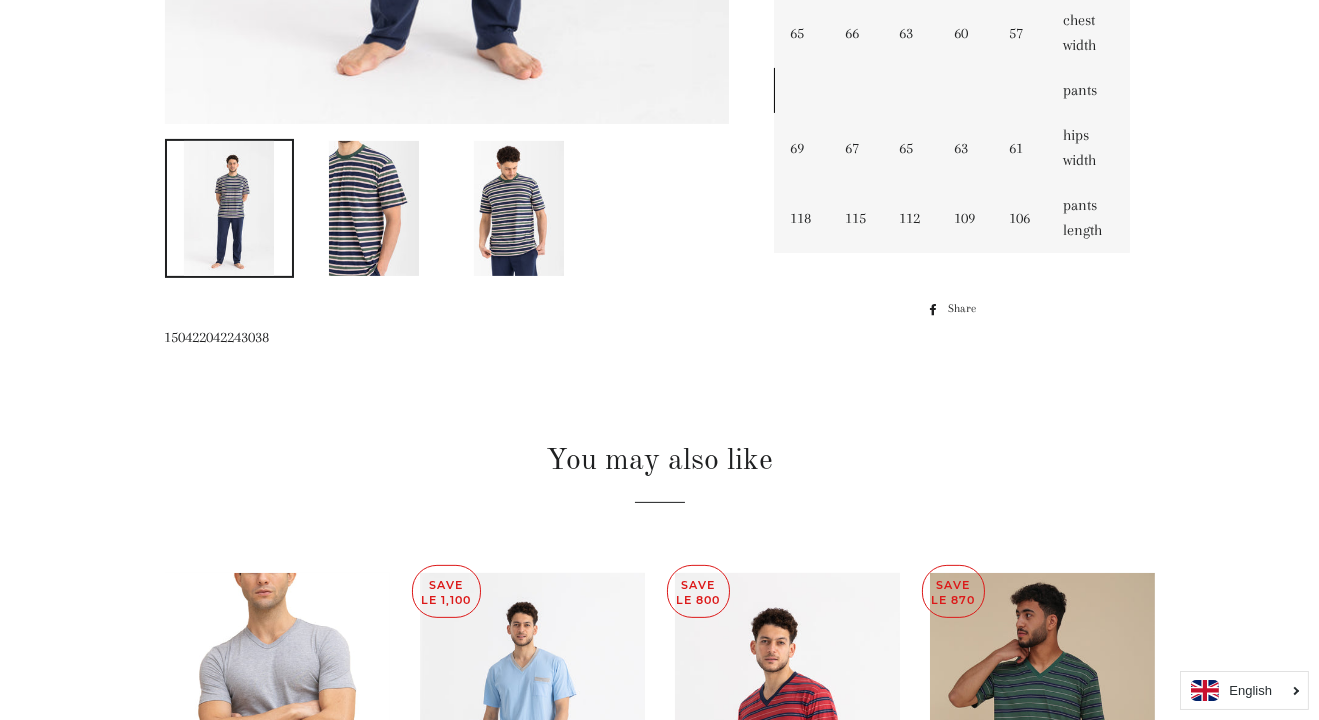 scroll, scrollTop: 942, scrollLeft: 0, axis: vertical 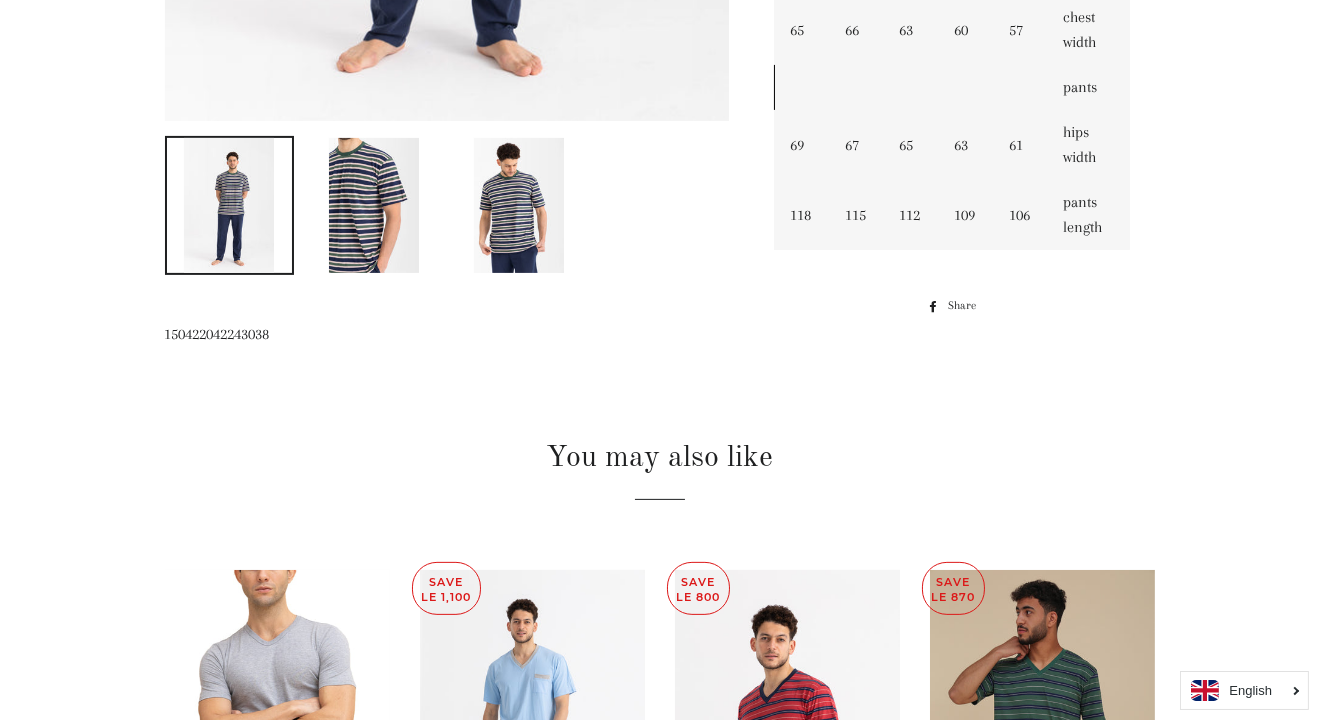 click at bounding box center [519, 205] 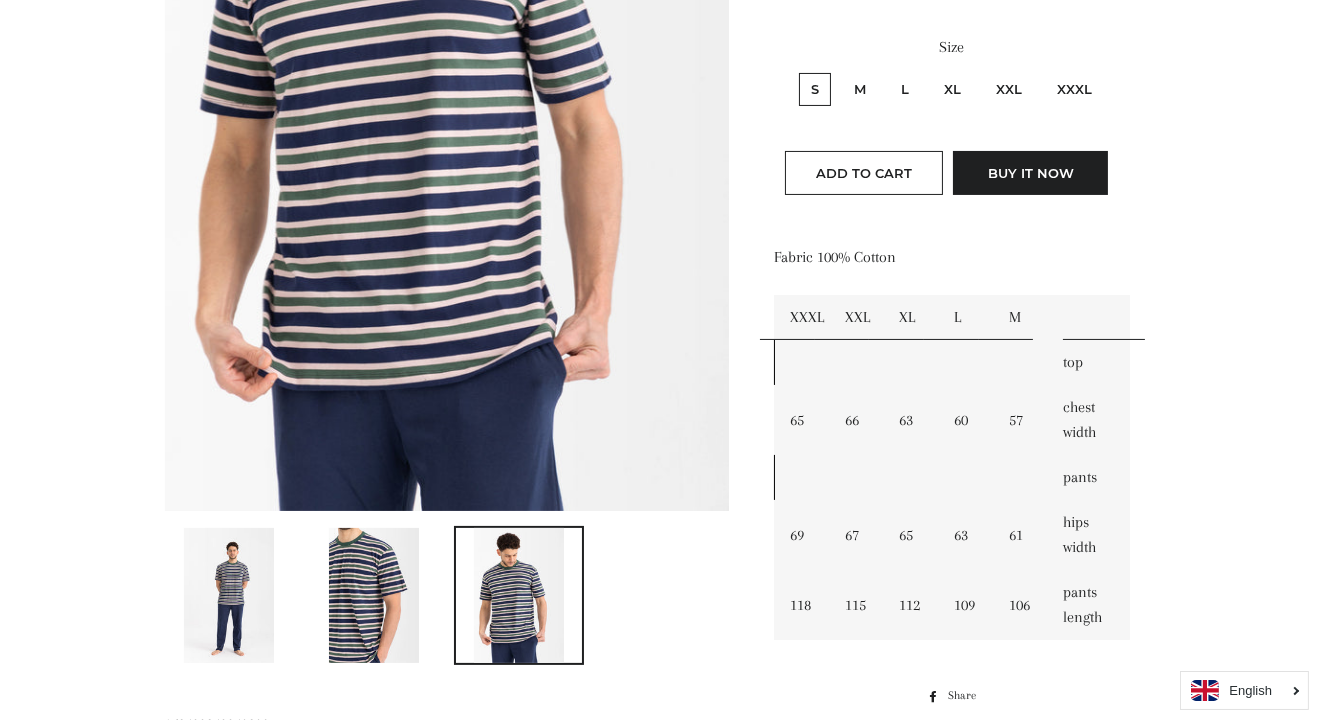 scroll, scrollTop: 542, scrollLeft: 0, axis: vertical 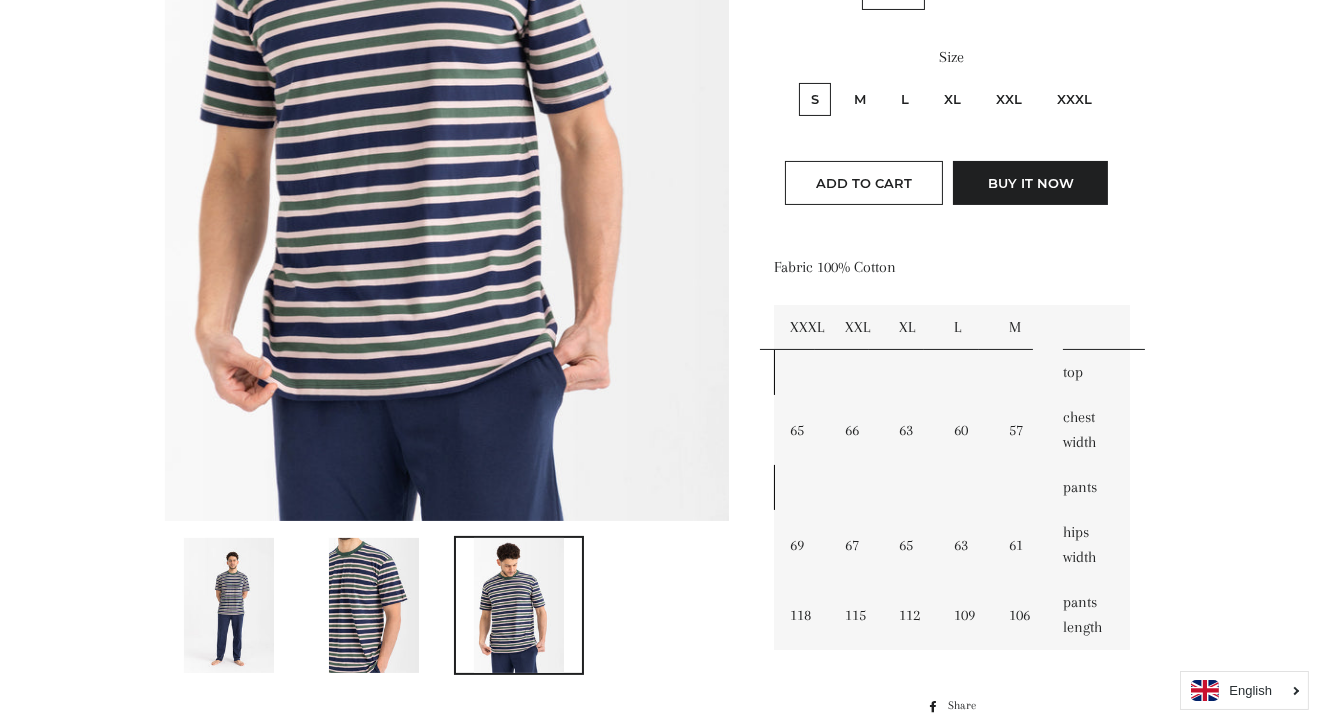 click at bounding box center (374, 605) 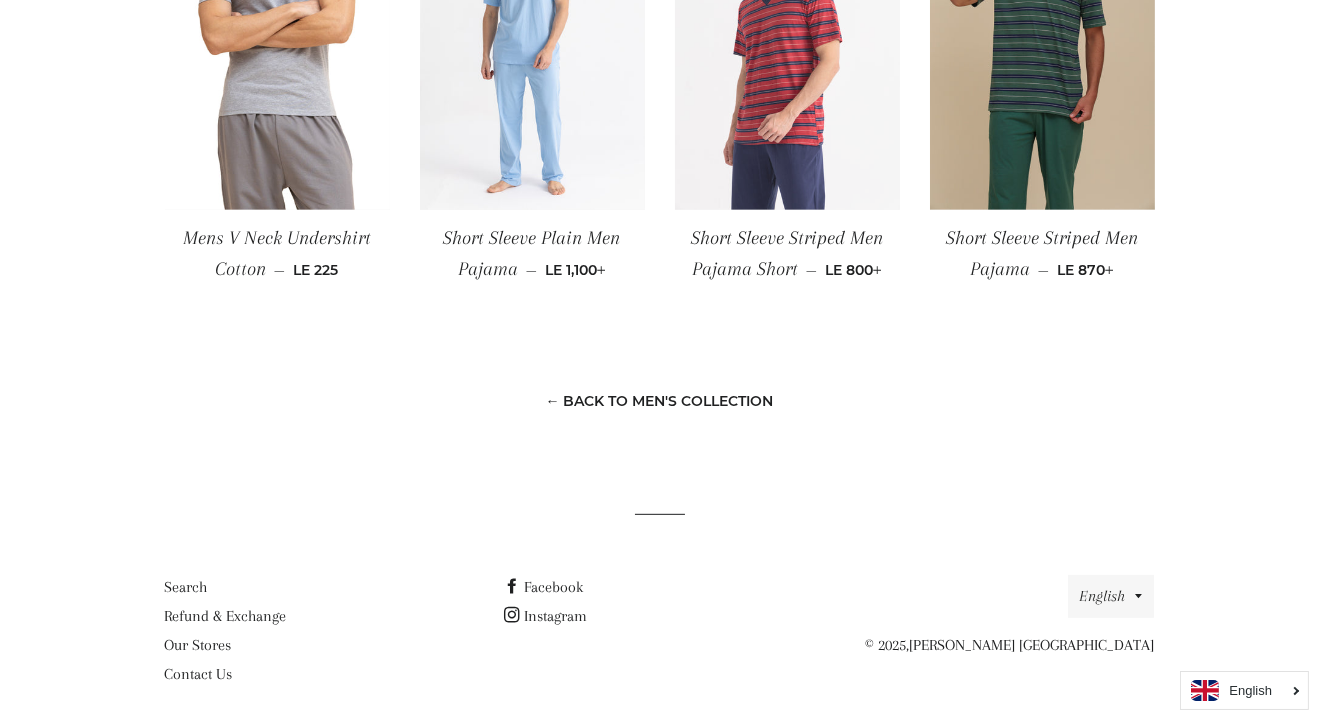 scroll, scrollTop: 1651, scrollLeft: 0, axis: vertical 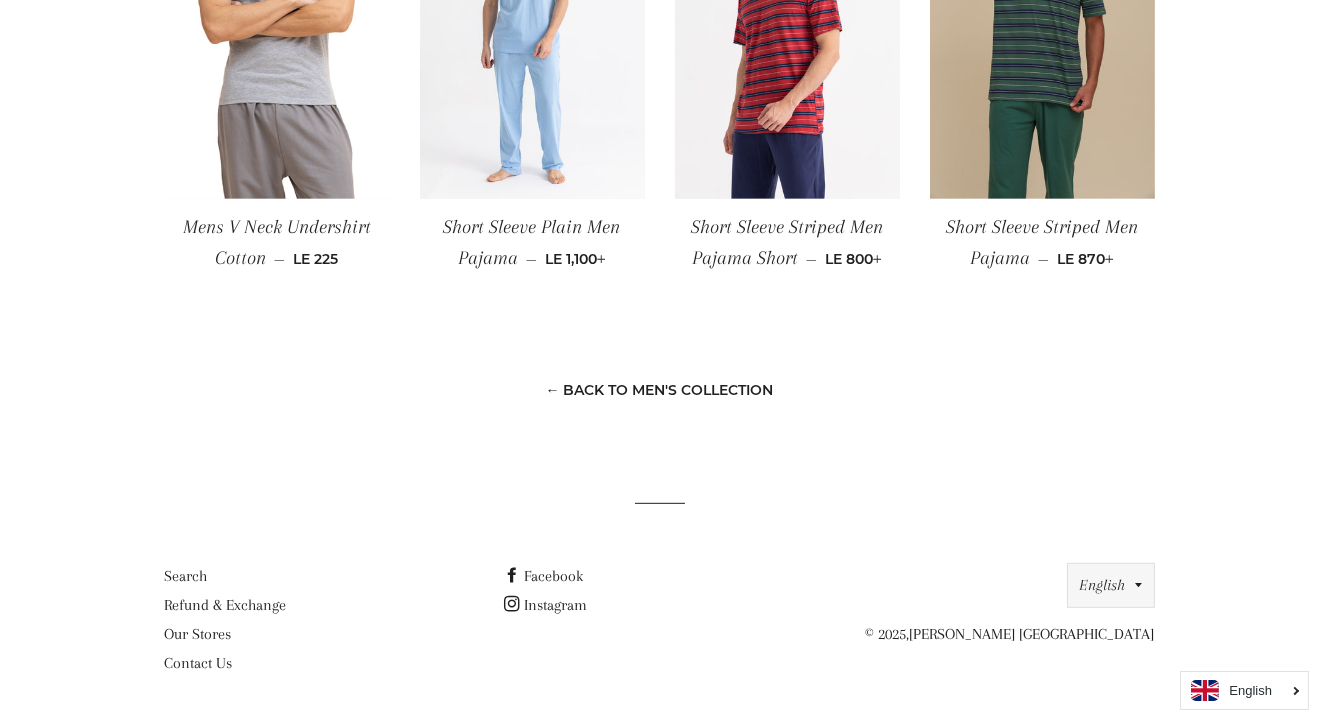 click on "English" at bounding box center (1111, 585) 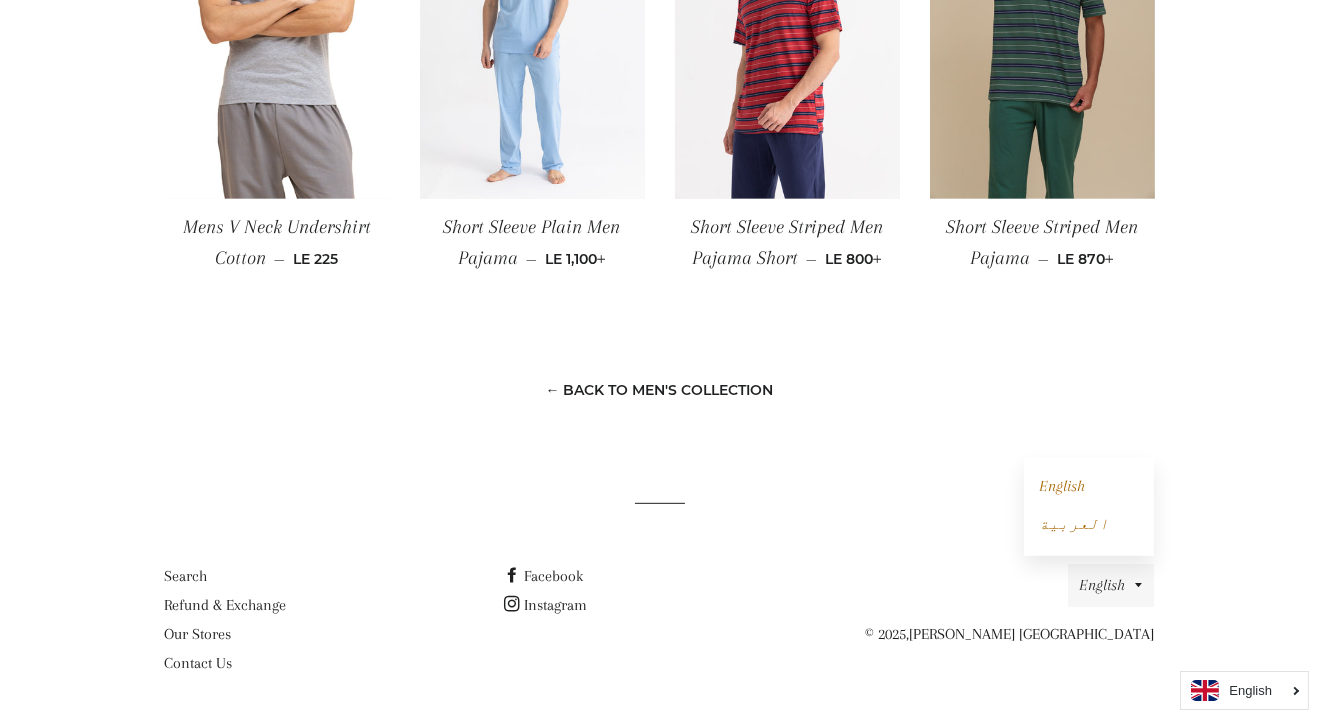 click on "العربية" at bounding box center (1074, 524) 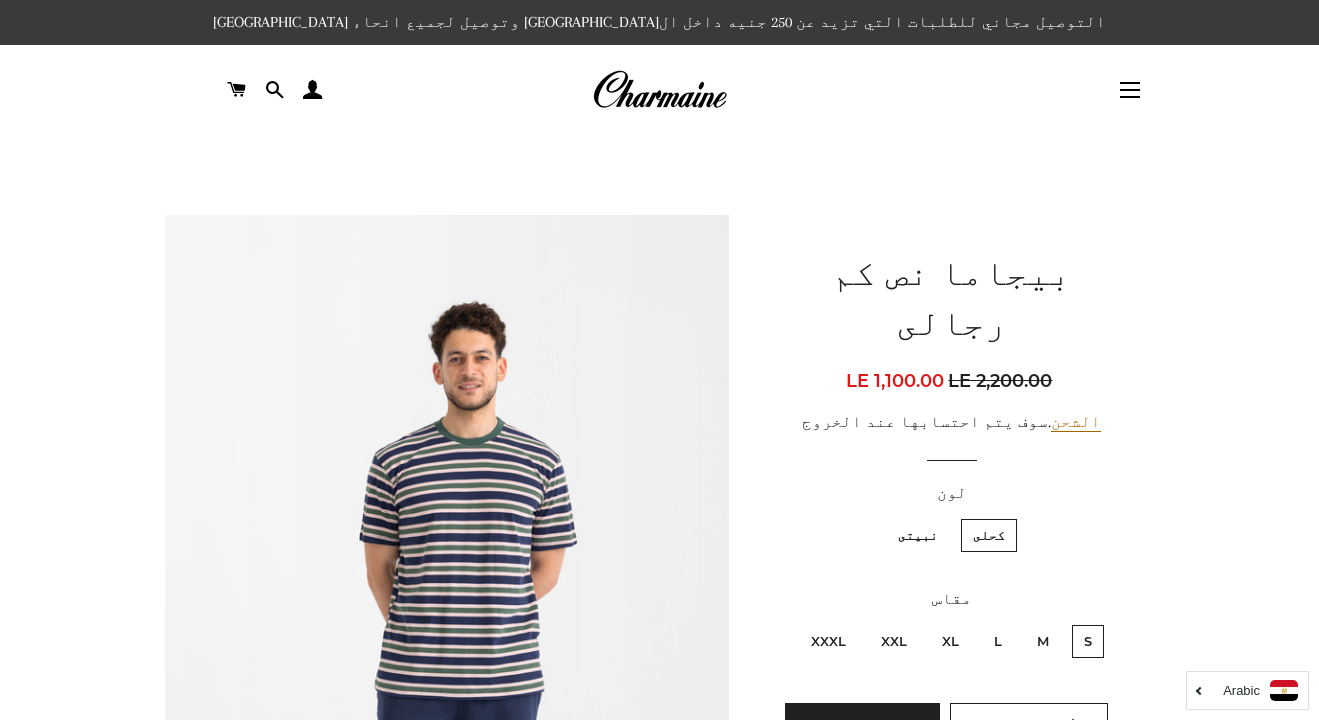 scroll, scrollTop: 0, scrollLeft: 0, axis: both 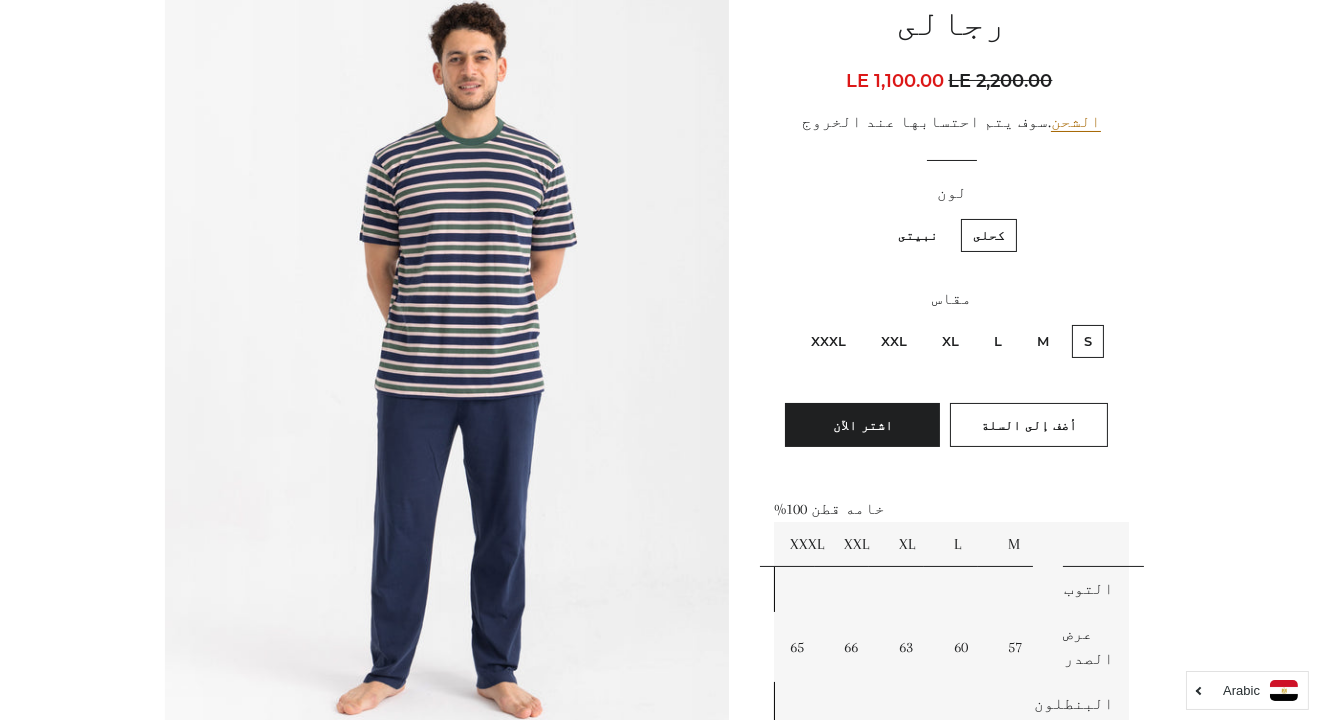 click on "L" at bounding box center [998, 341] 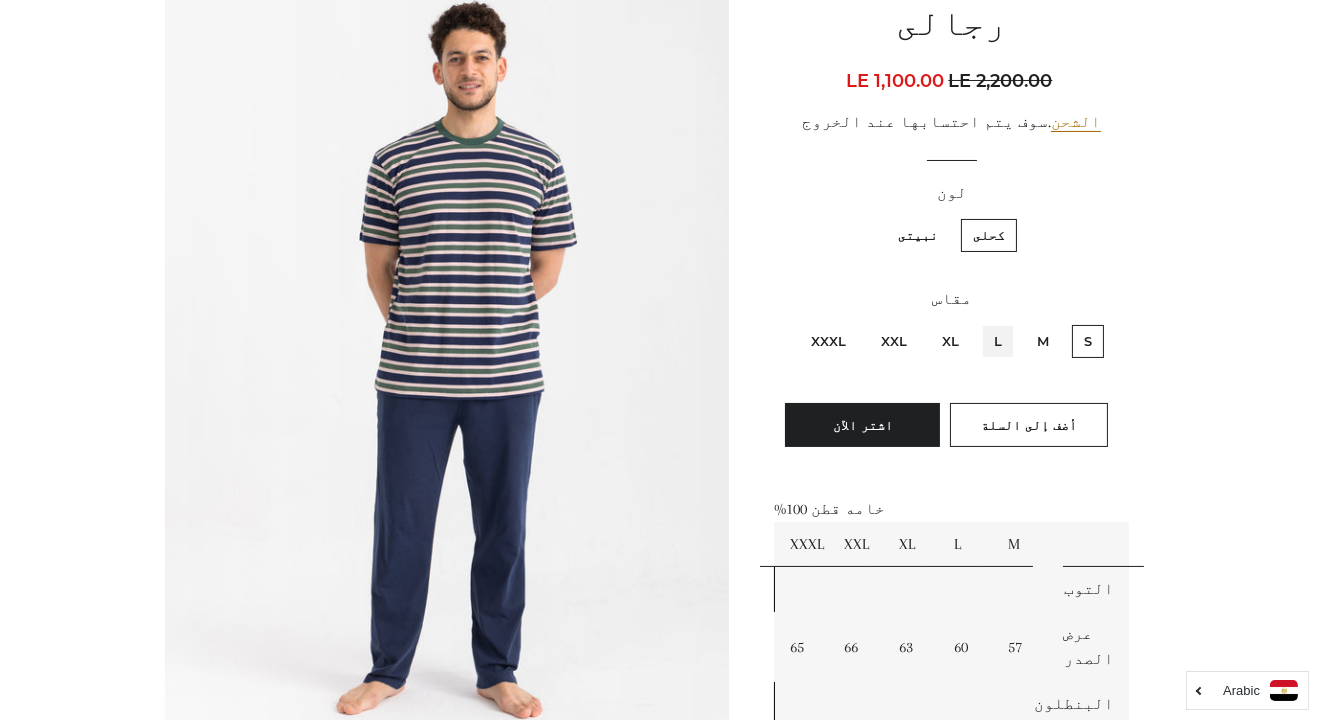 click on "L" at bounding box center (1007, 322) 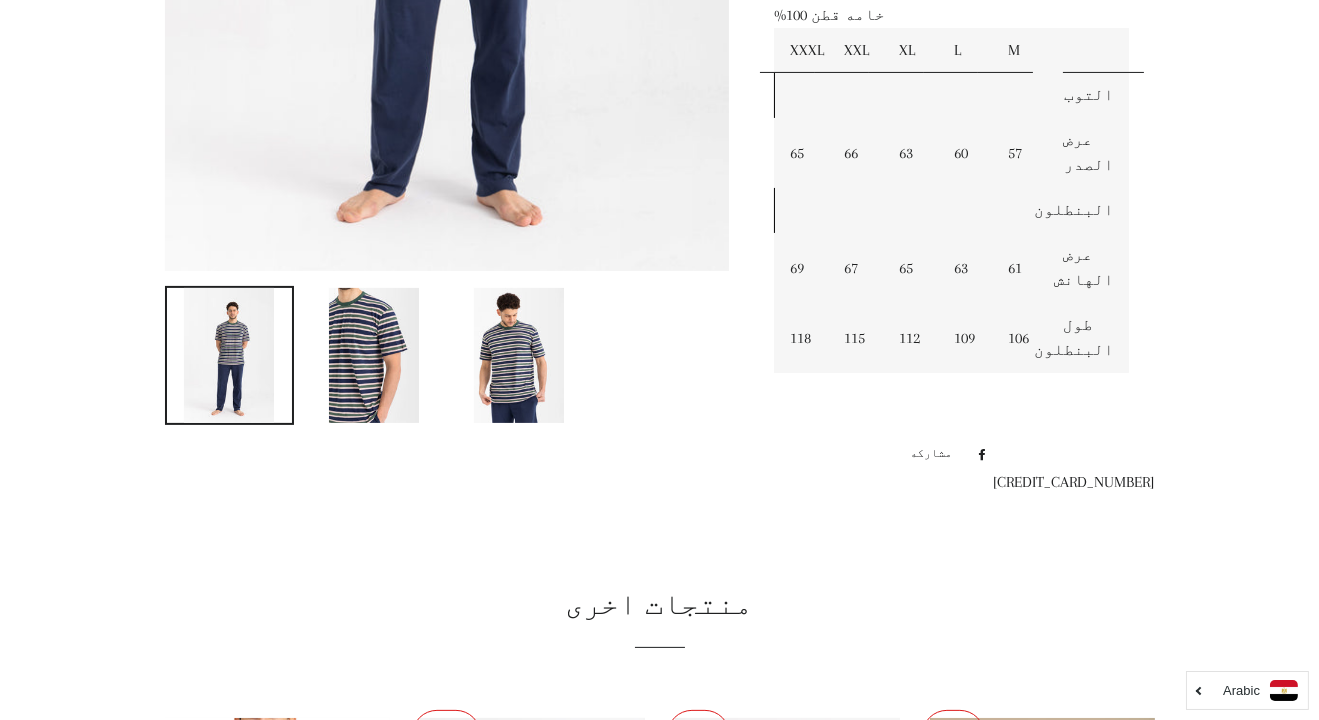 scroll, scrollTop: 800, scrollLeft: 0, axis: vertical 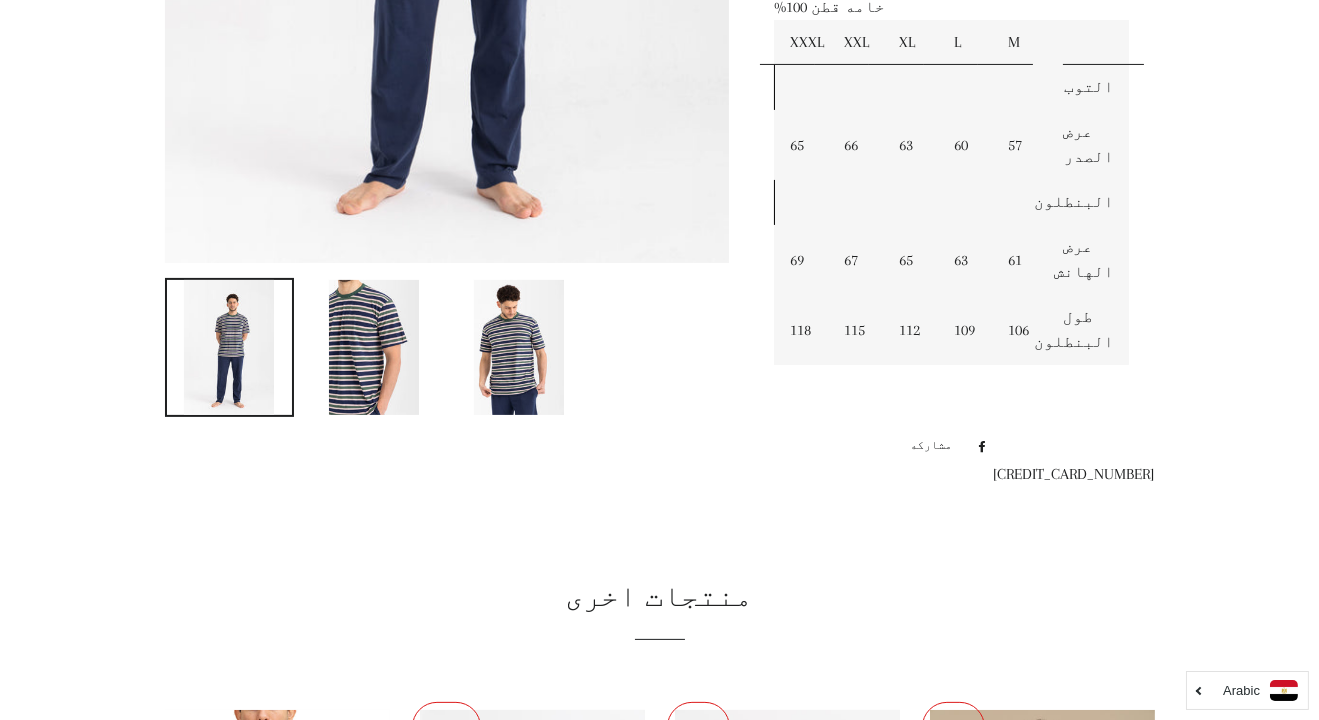 click at bounding box center [519, 347] 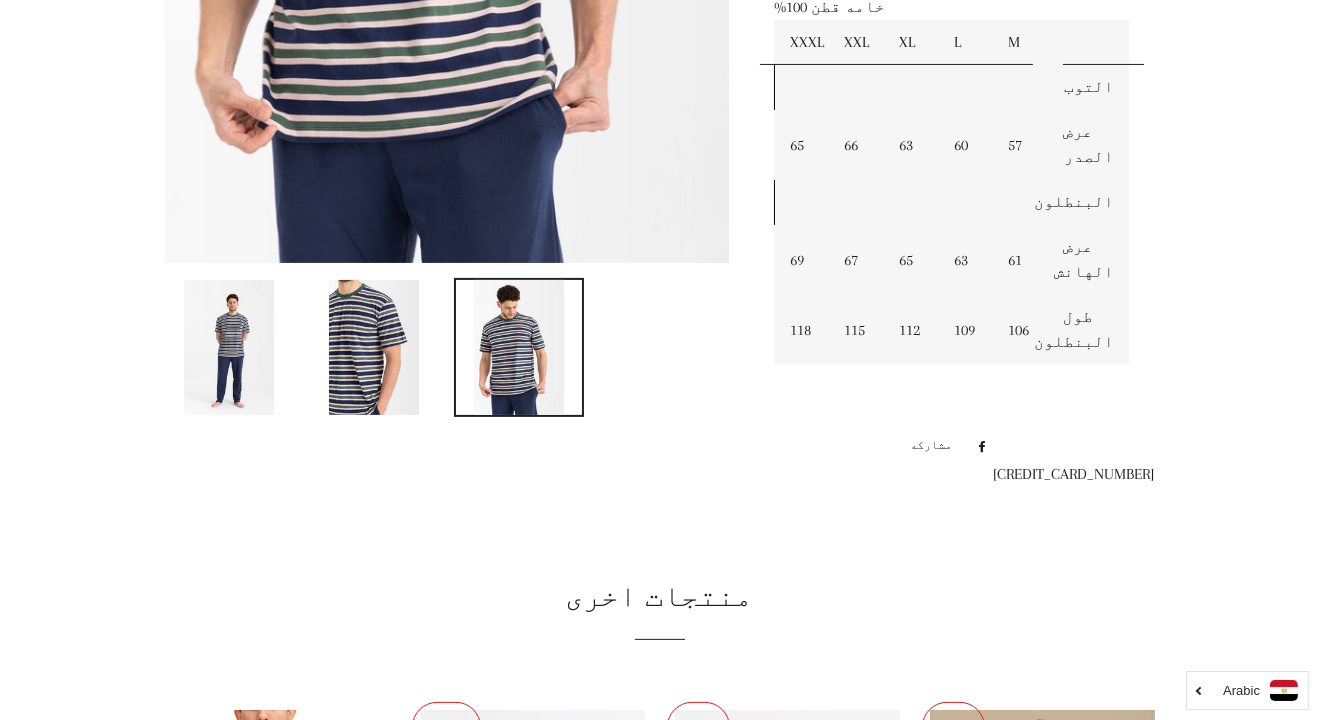 click at bounding box center [374, 347] 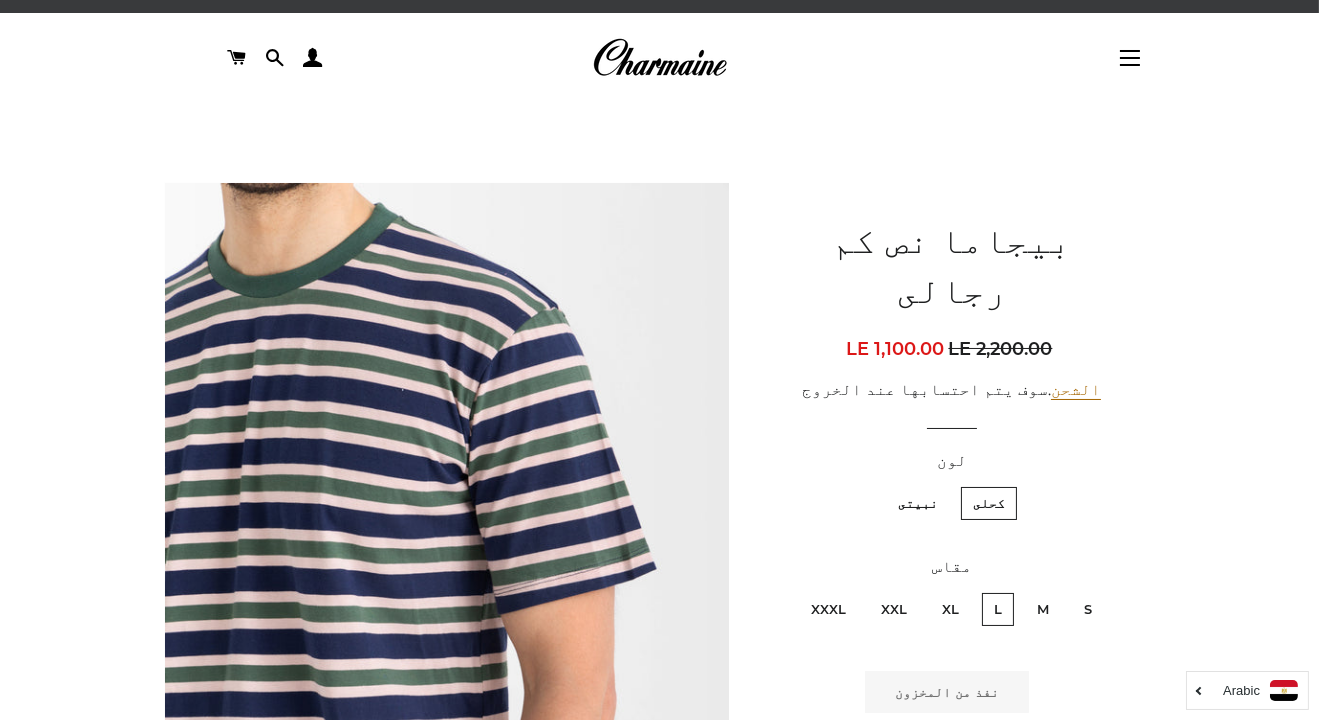 scroll, scrollTop: 18, scrollLeft: 0, axis: vertical 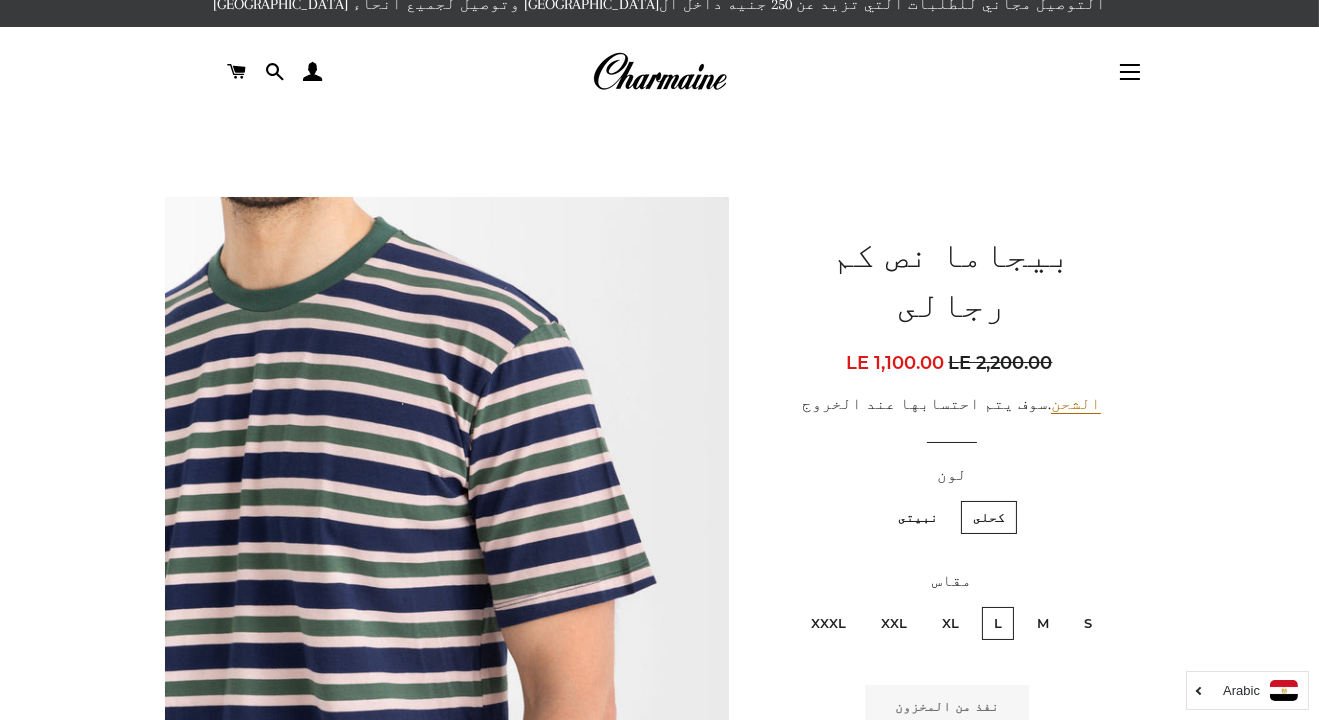 click on "LE 1,100.00" at bounding box center [895, 363] 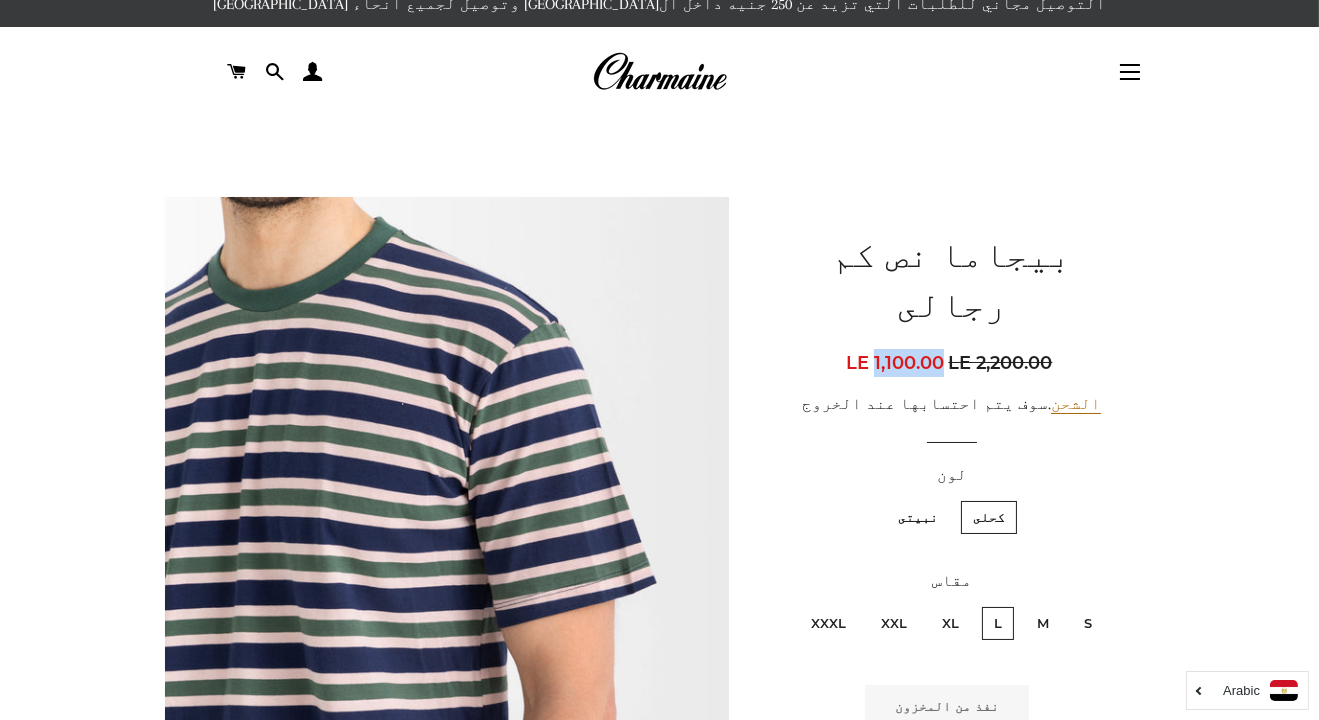 click on "LE 1,100.00" at bounding box center [895, 363] 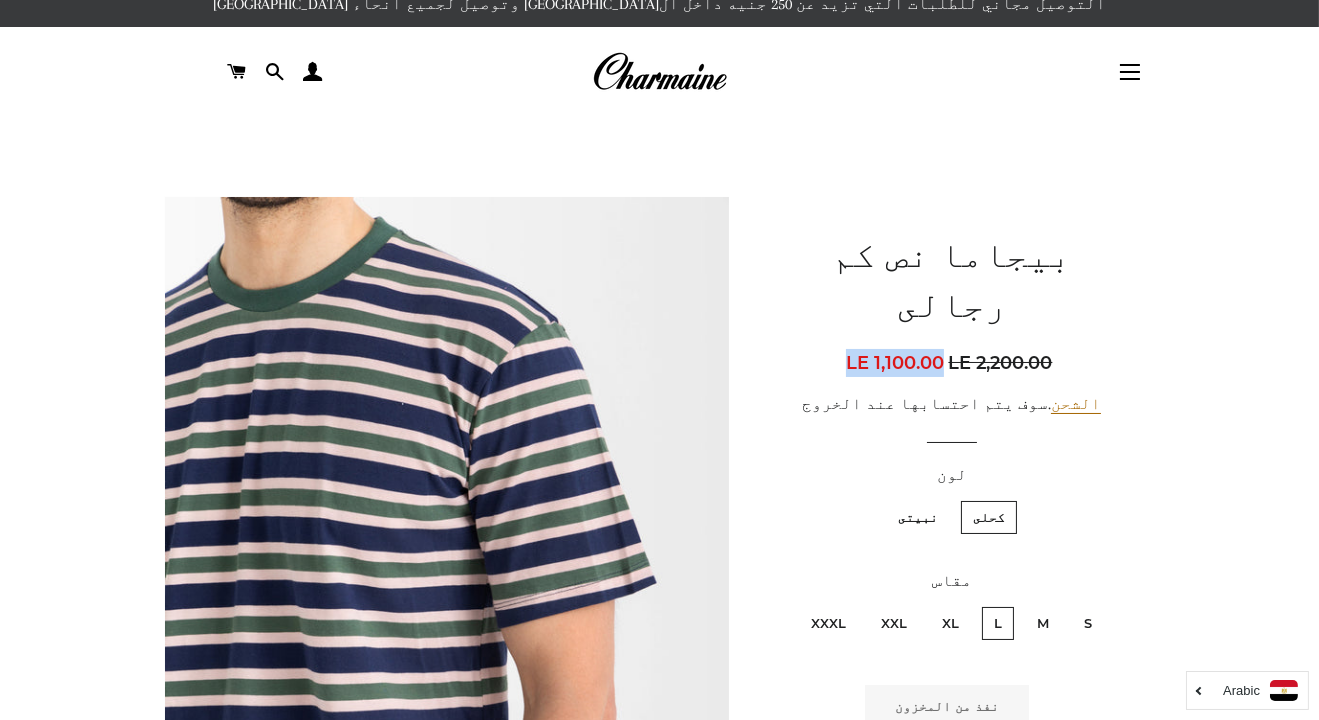 click on "LE 1,100.00" at bounding box center (895, 363) 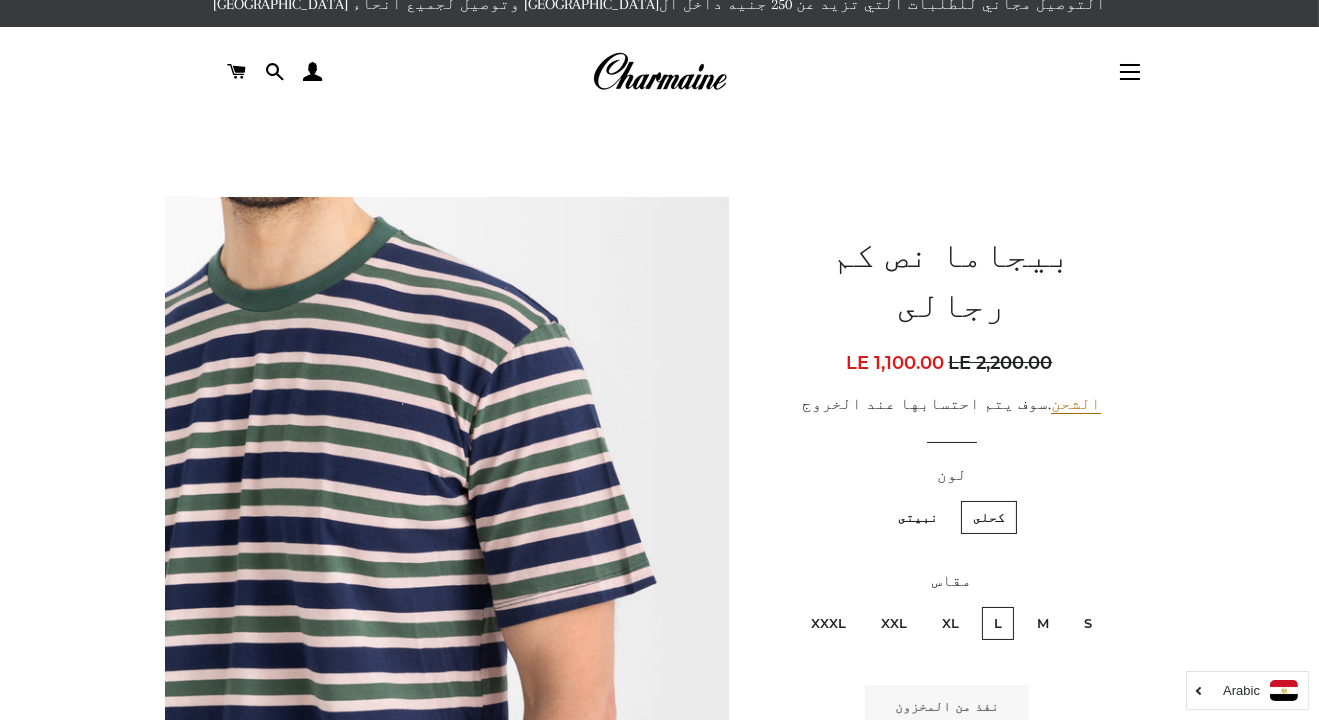 click on "LE 2,200.00" at bounding box center [1002, 363] 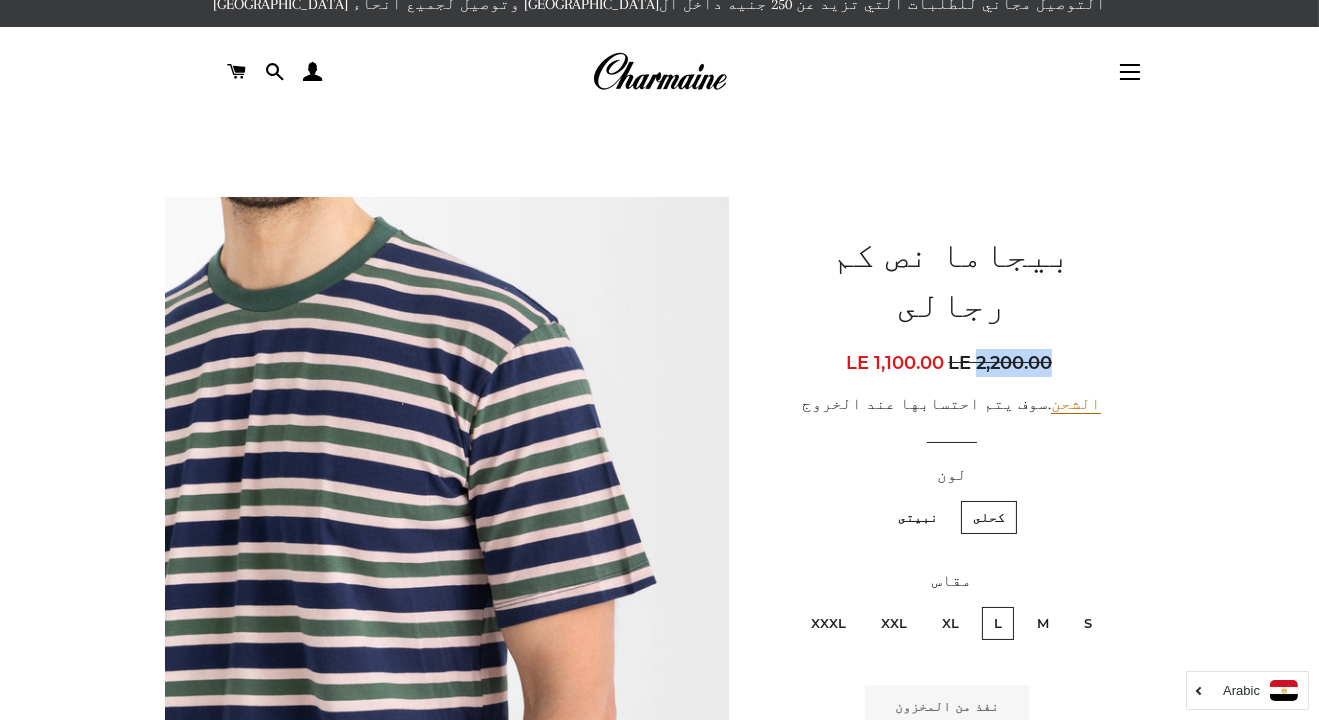 click on "LE 2,200.00" at bounding box center [1002, 363] 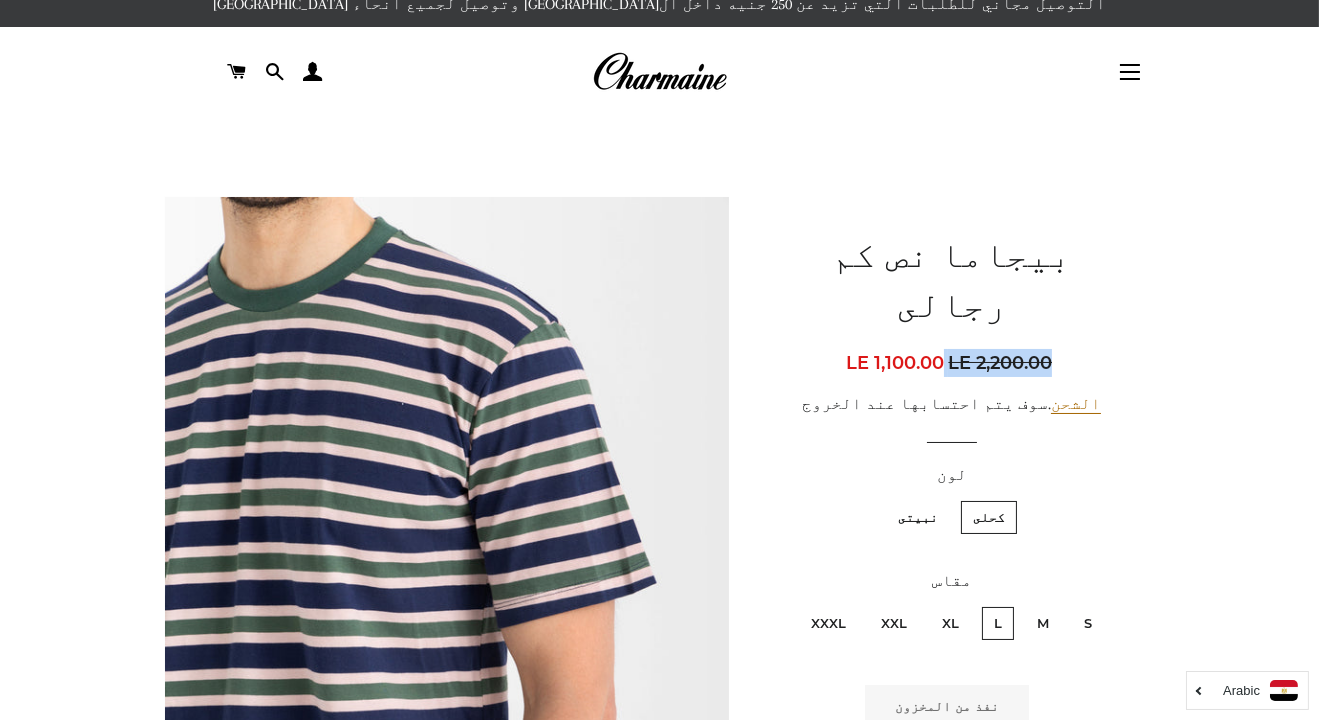 click on "LE 2,200.00" at bounding box center (1002, 363) 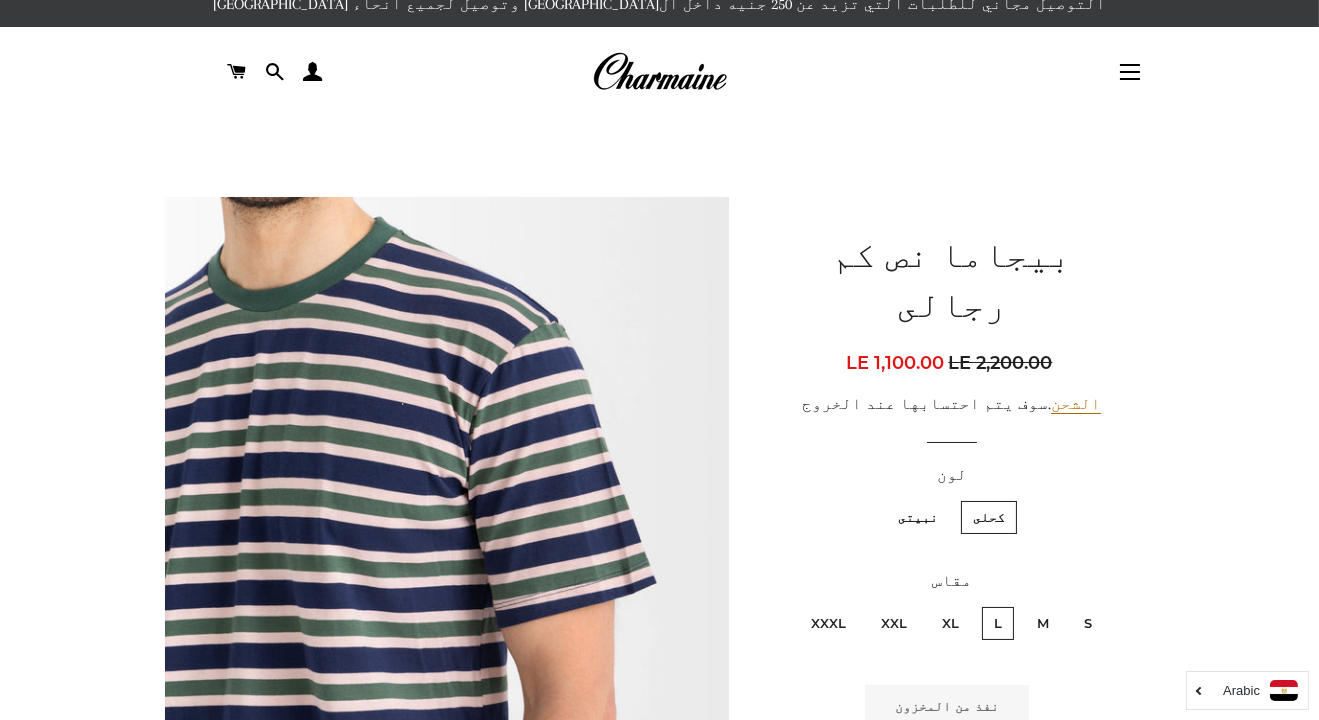 click on "LE 1,100.00" at bounding box center [895, 363] 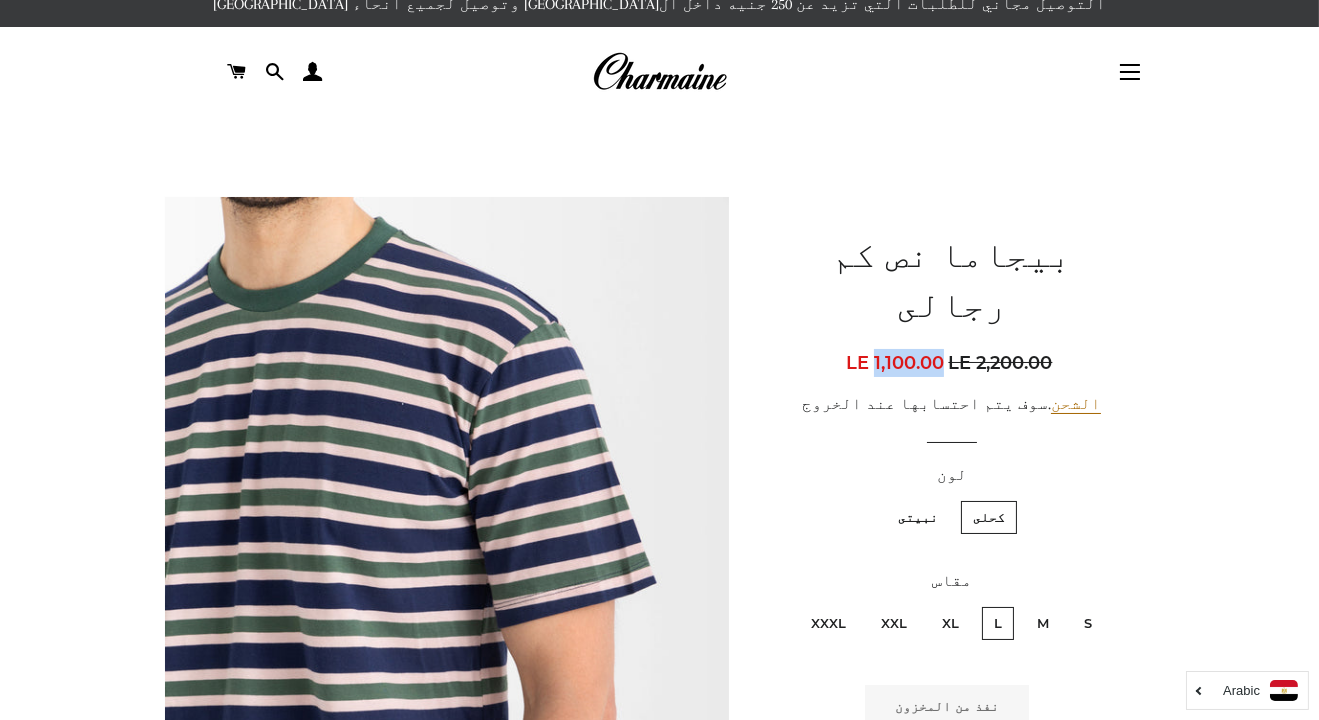 click on "LE 1,100.00" at bounding box center (895, 363) 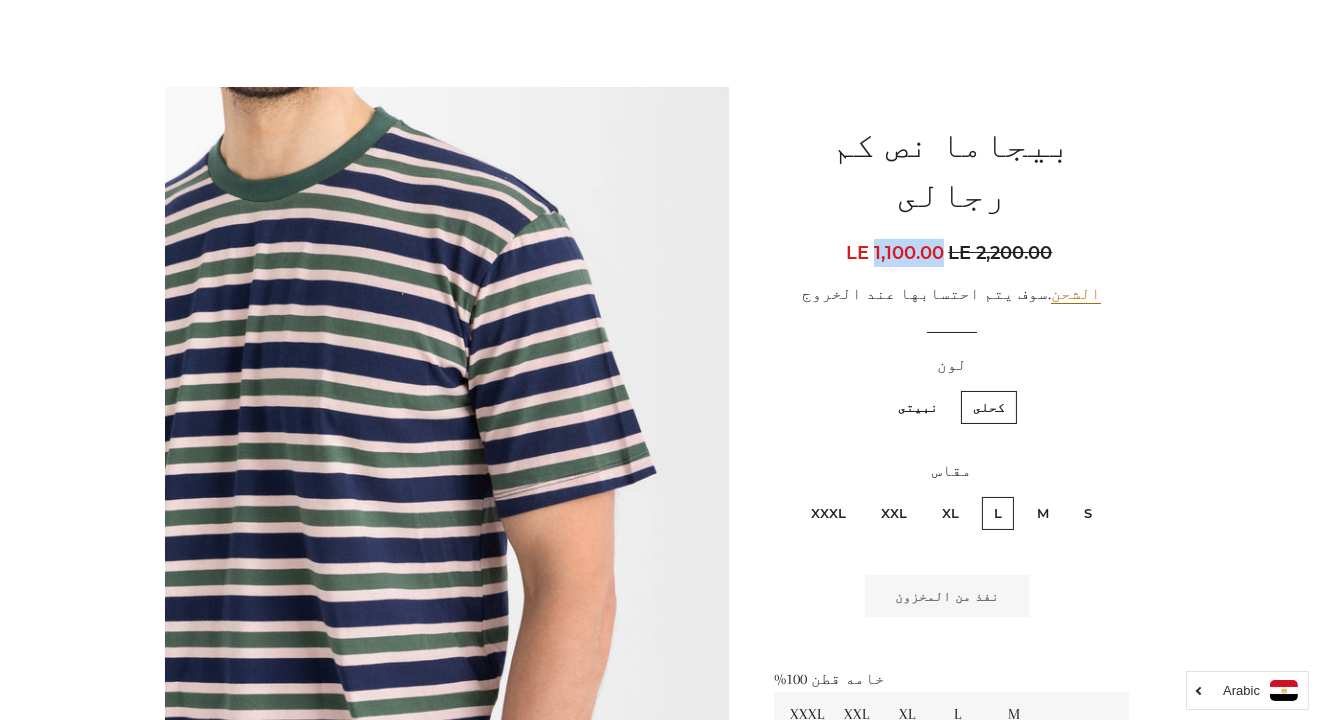 scroll, scrollTop: 318, scrollLeft: 0, axis: vertical 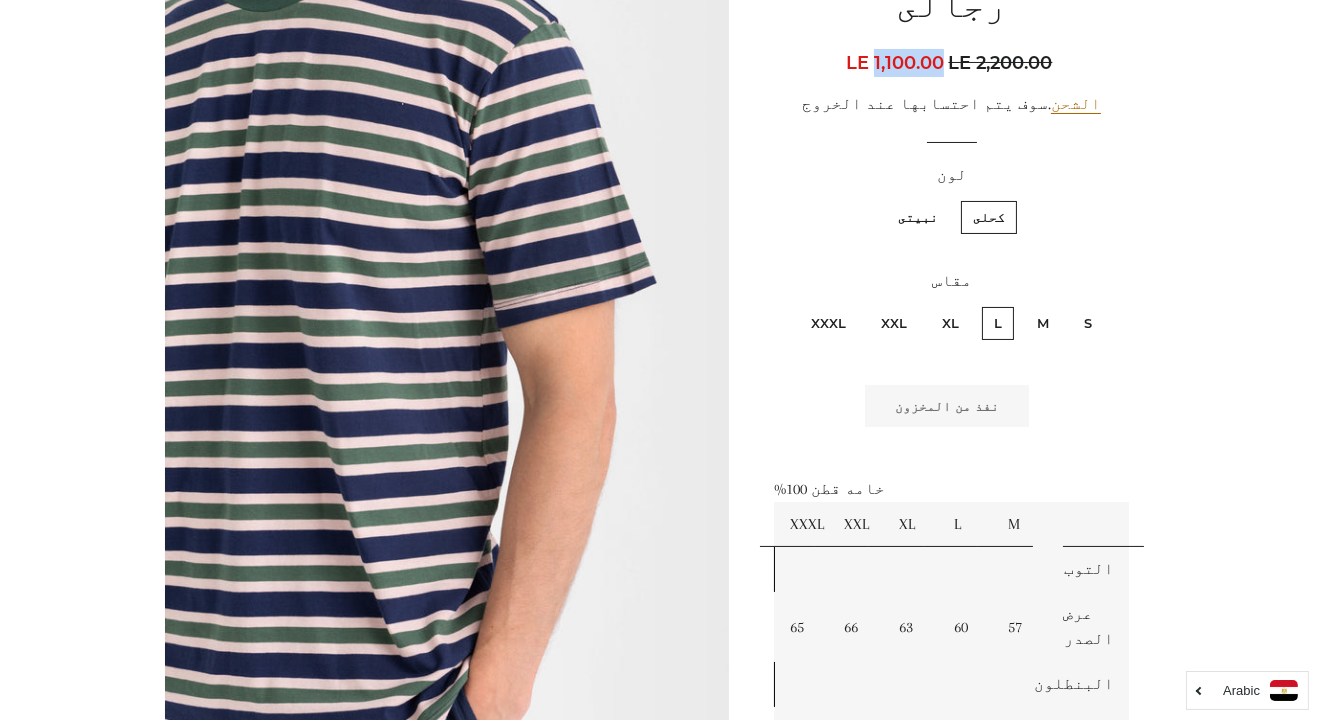 click at bounding box center (447, 320) 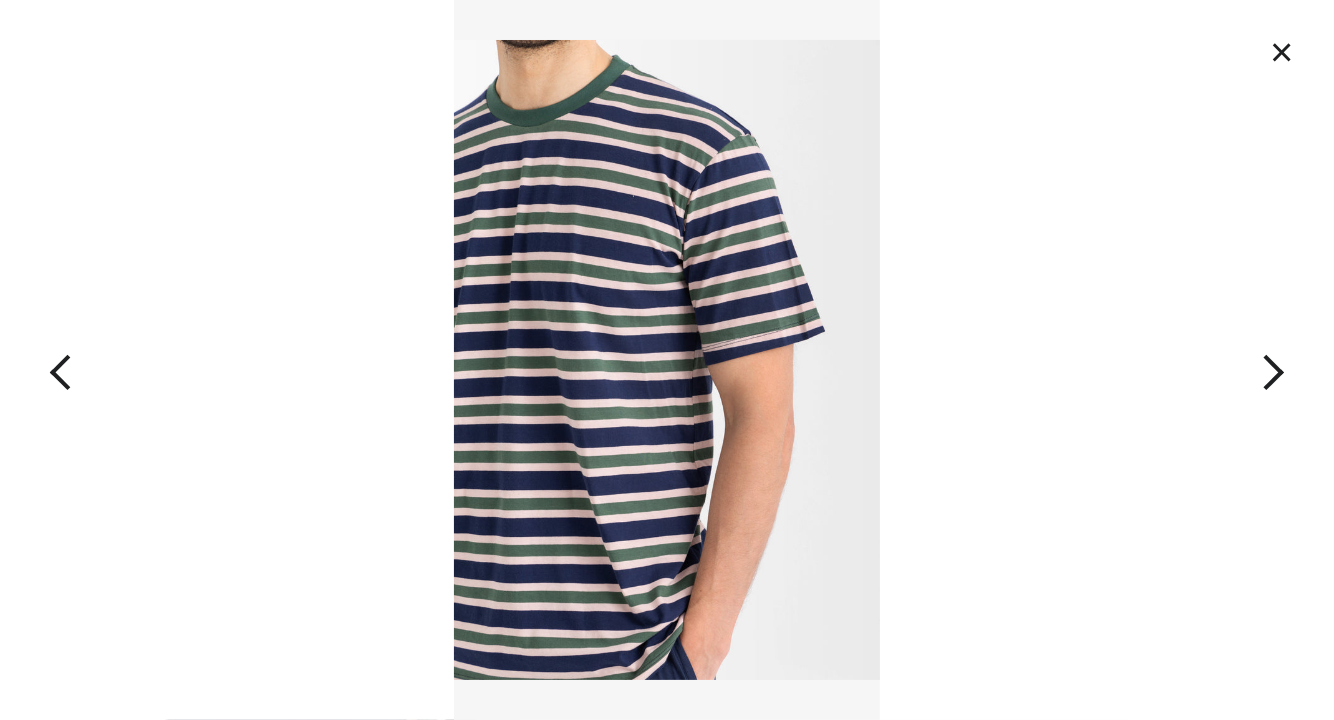 click at bounding box center [667, 360] 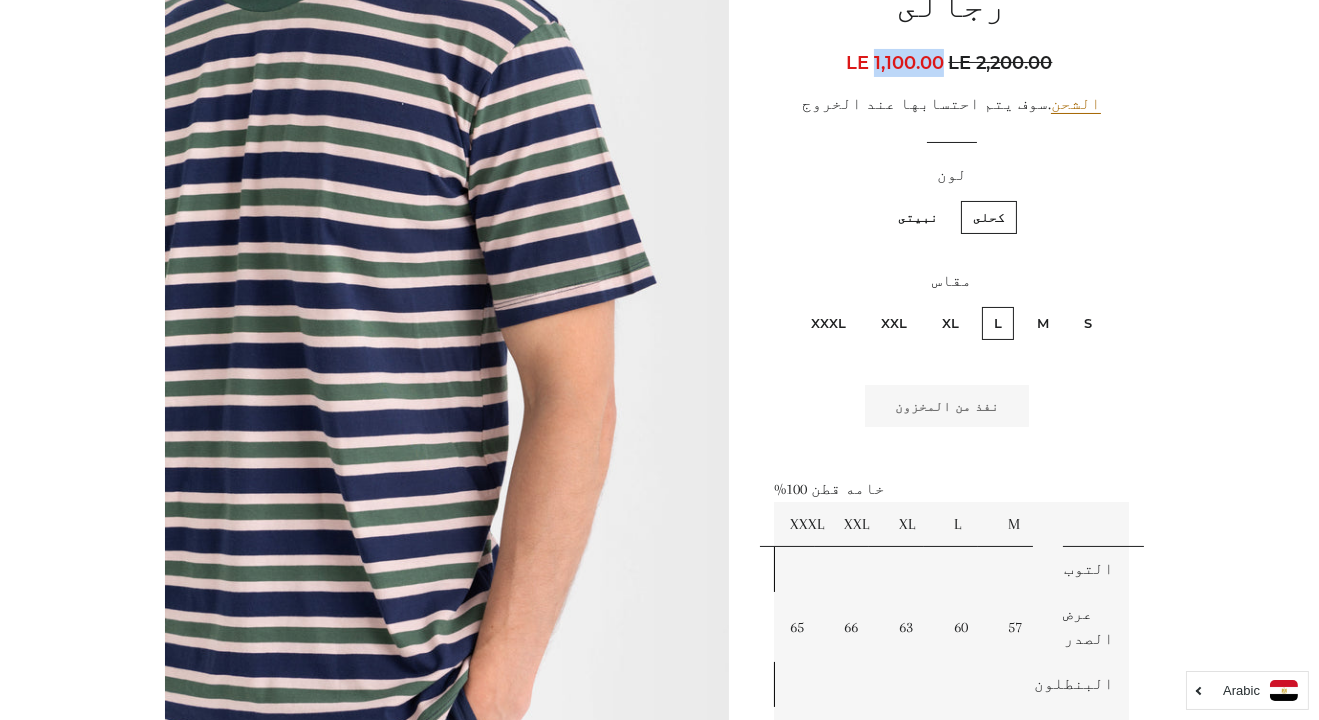click at bounding box center [447, 320] 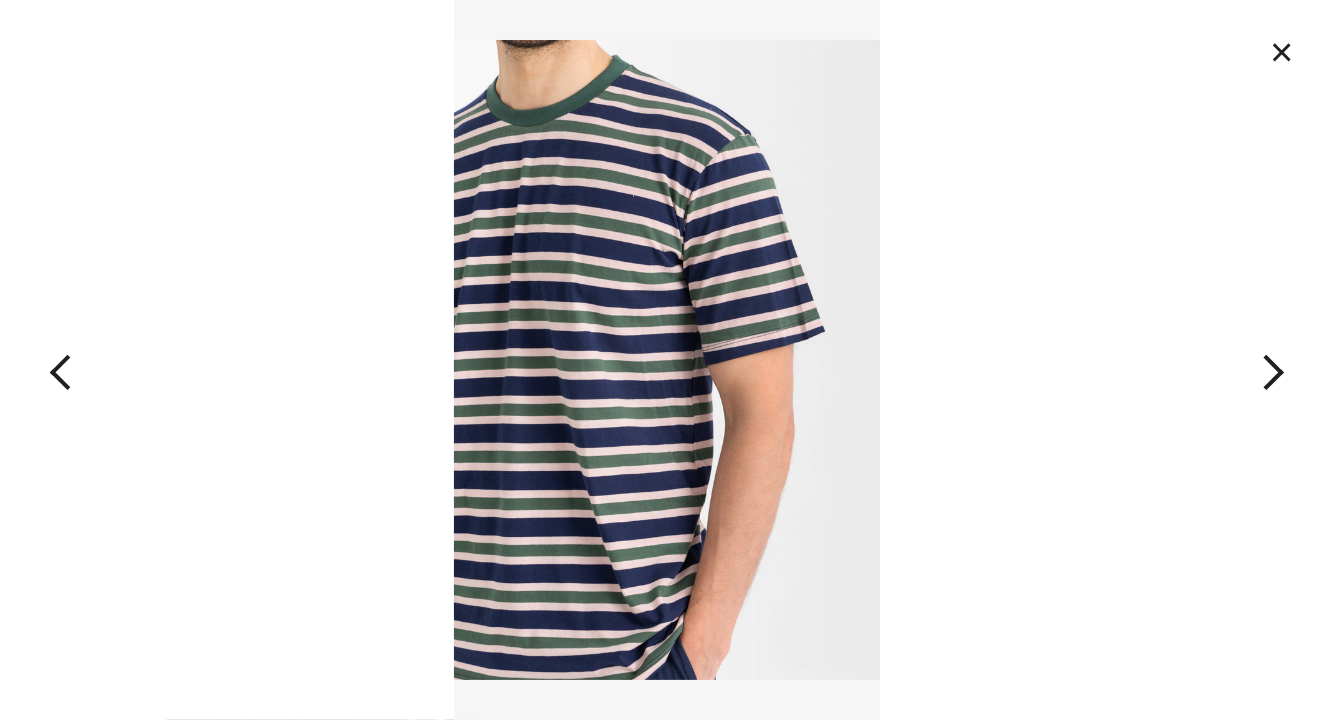 click at bounding box center [667, 360] 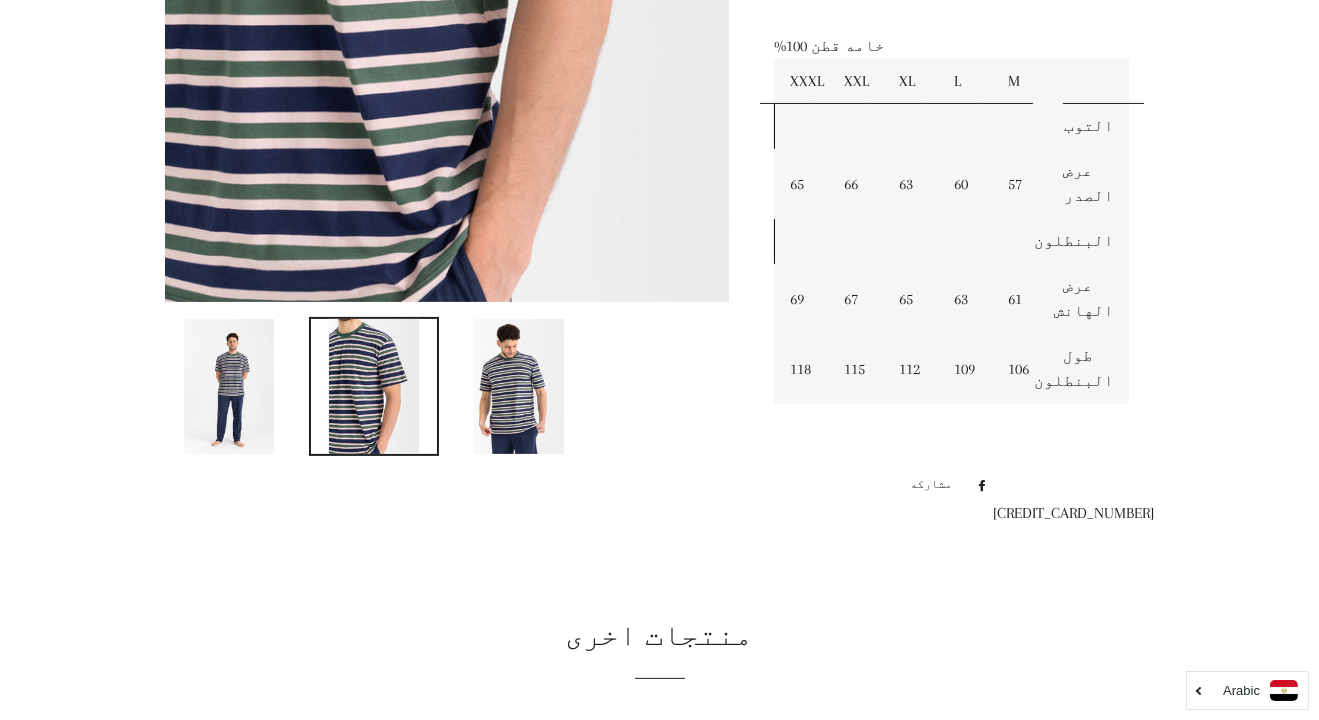 scroll, scrollTop: 818, scrollLeft: 0, axis: vertical 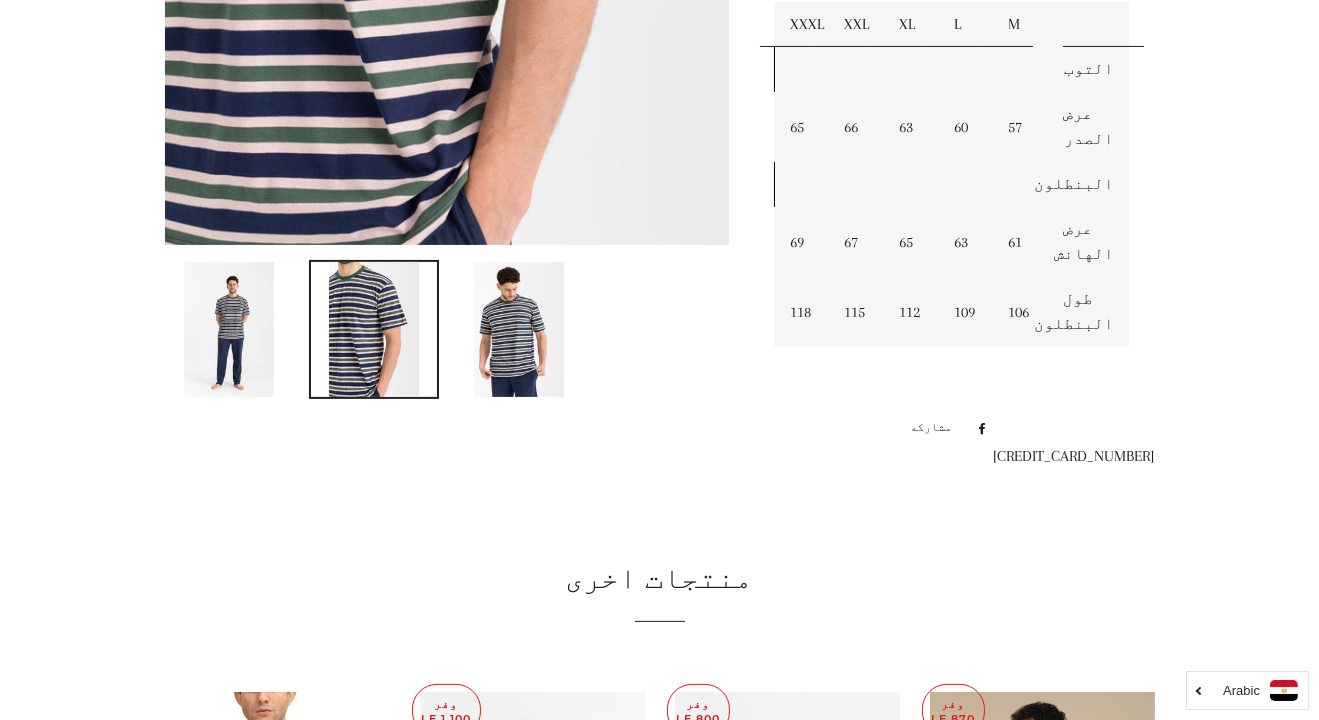 click at bounding box center [519, 329] 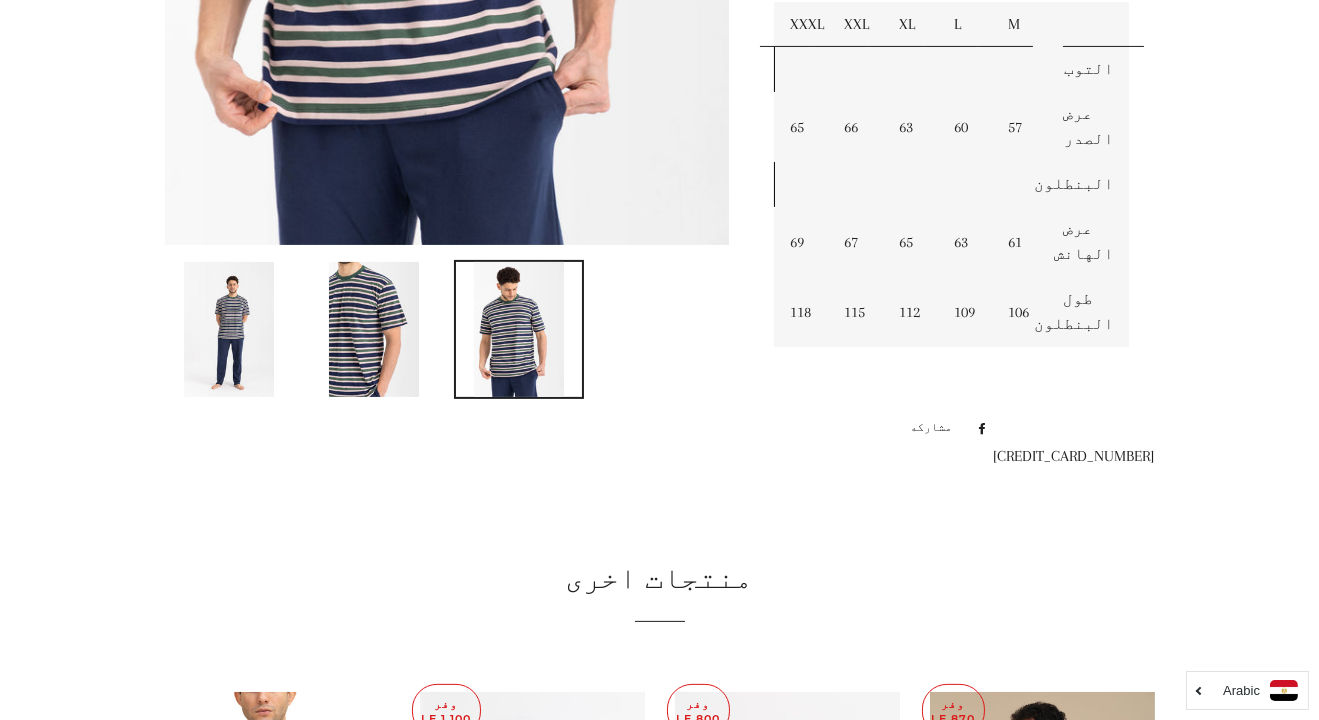 click at bounding box center (229, 329) 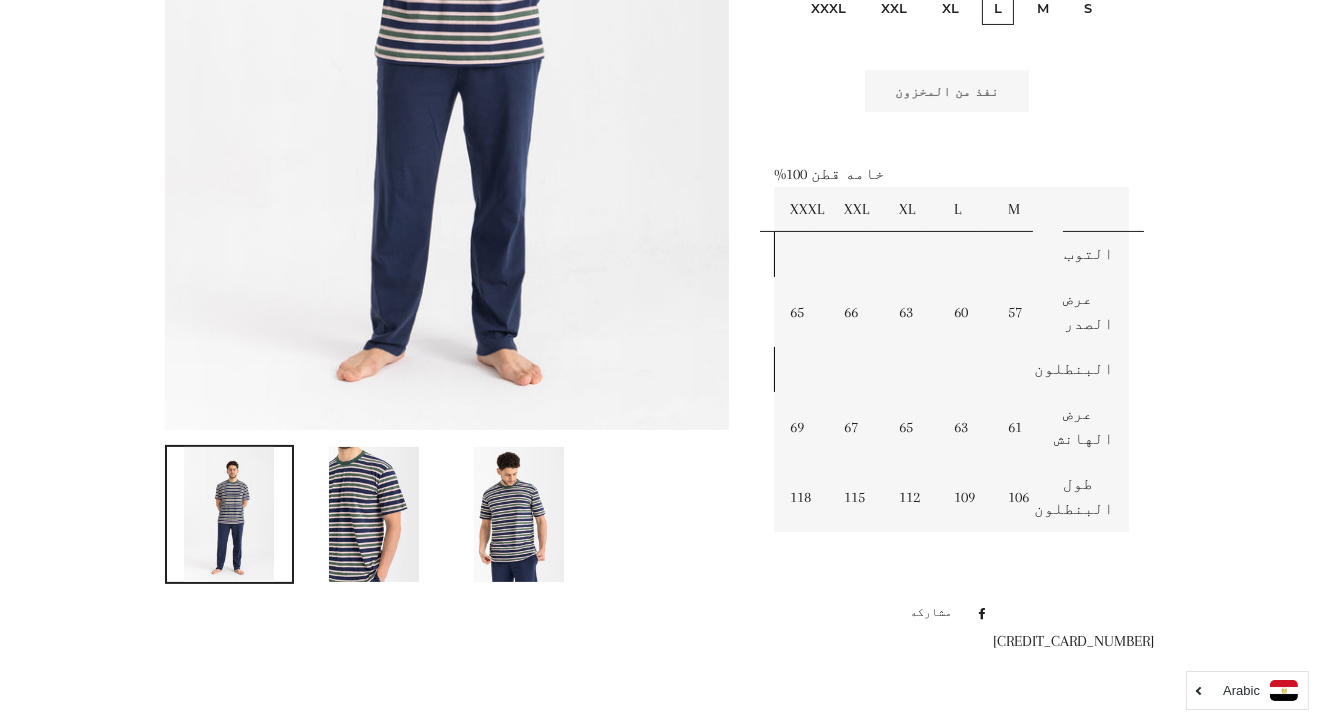 scroll, scrollTop: 618, scrollLeft: 0, axis: vertical 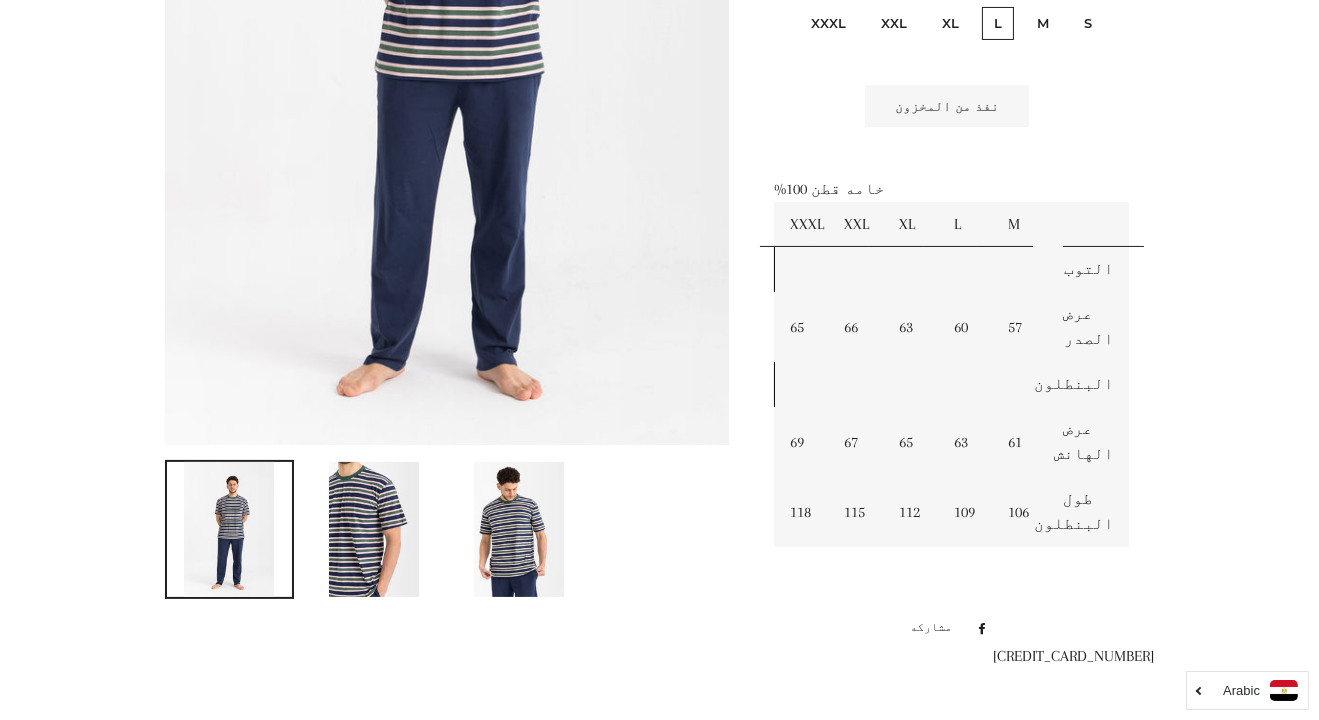 click at bounding box center [374, 529] 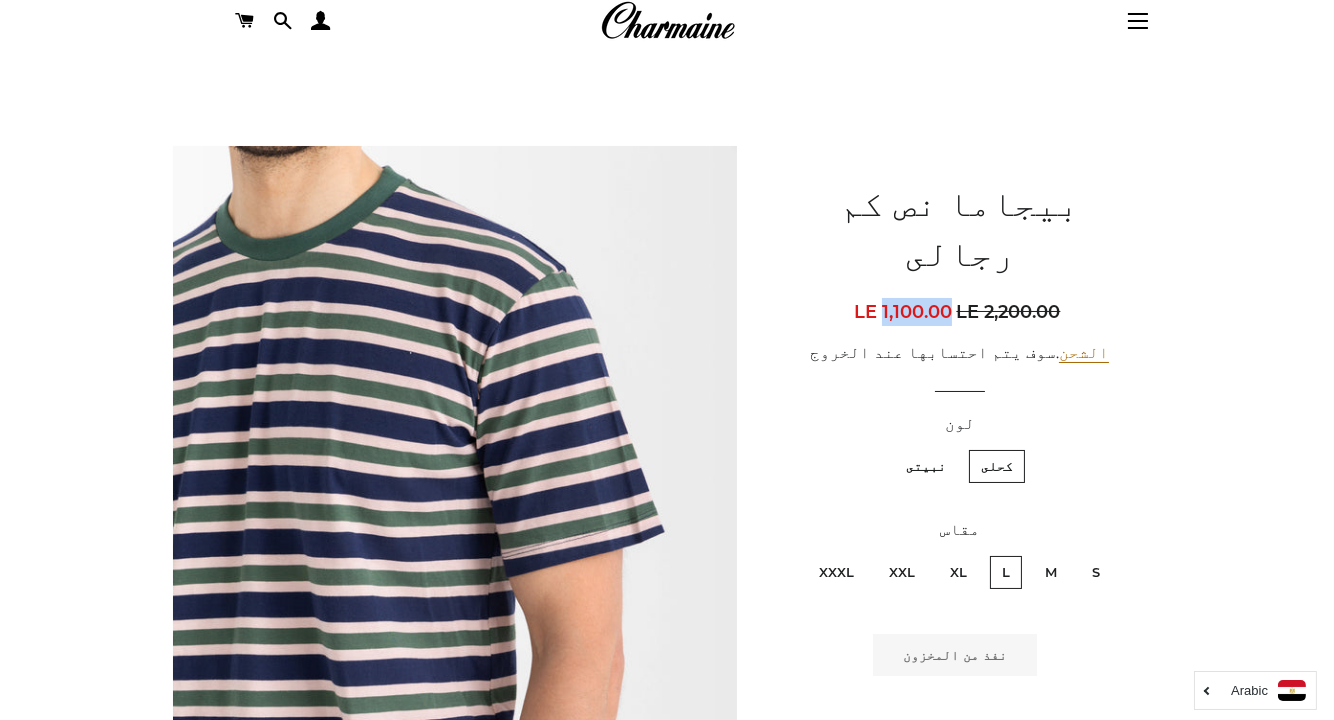 scroll, scrollTop: 0, scrollLeft: 0, axis: both 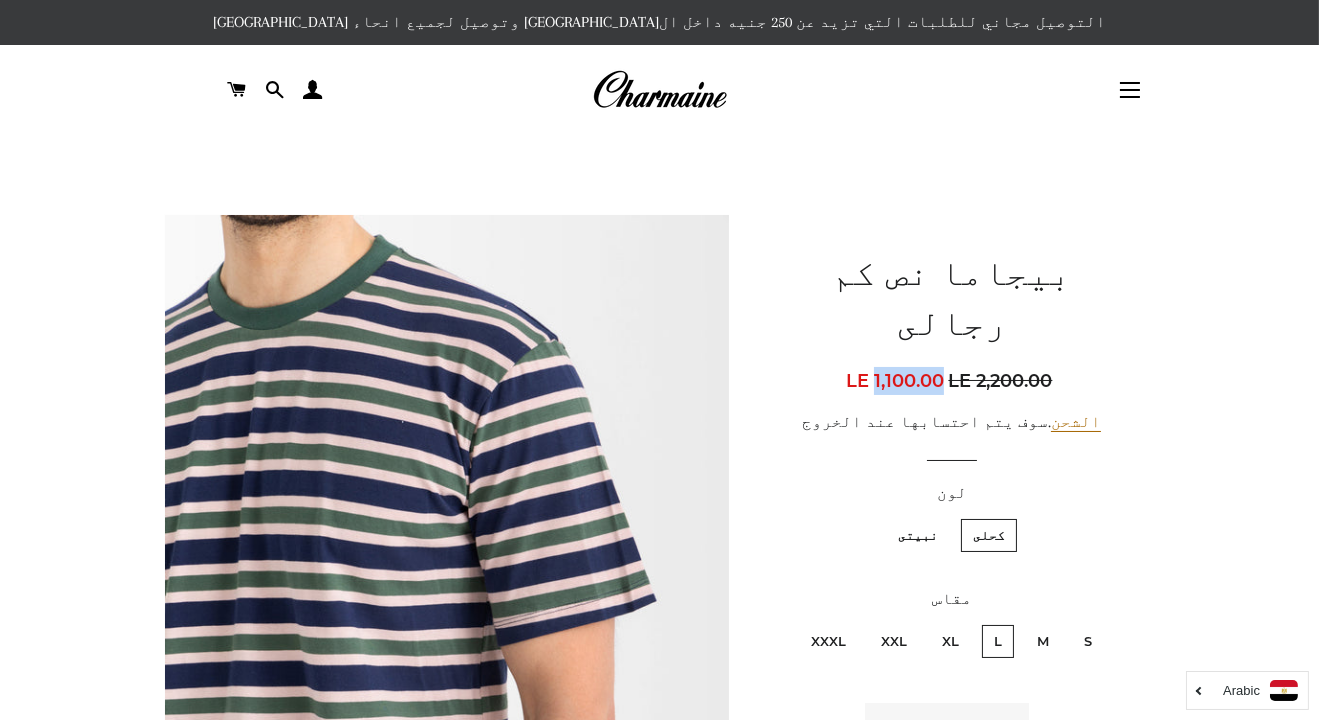 click at bounding box center [447, 638] 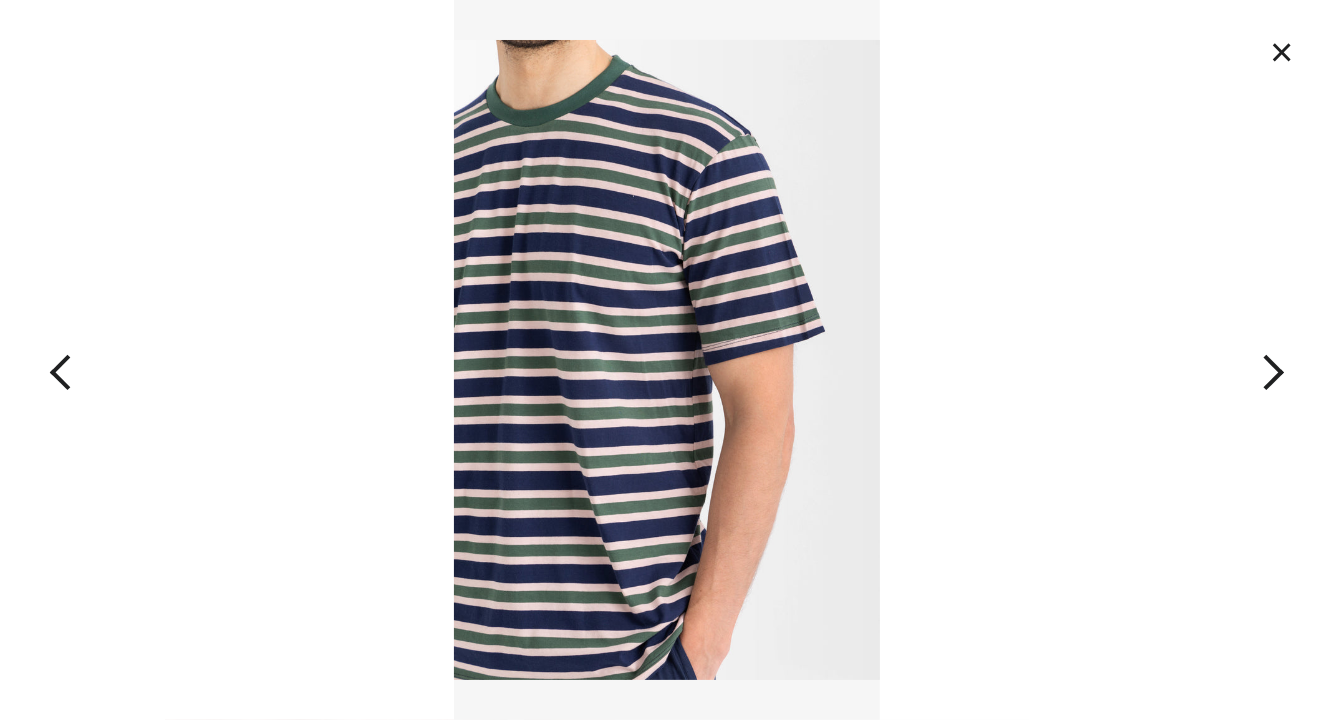 click at bounding box center [667, 360] 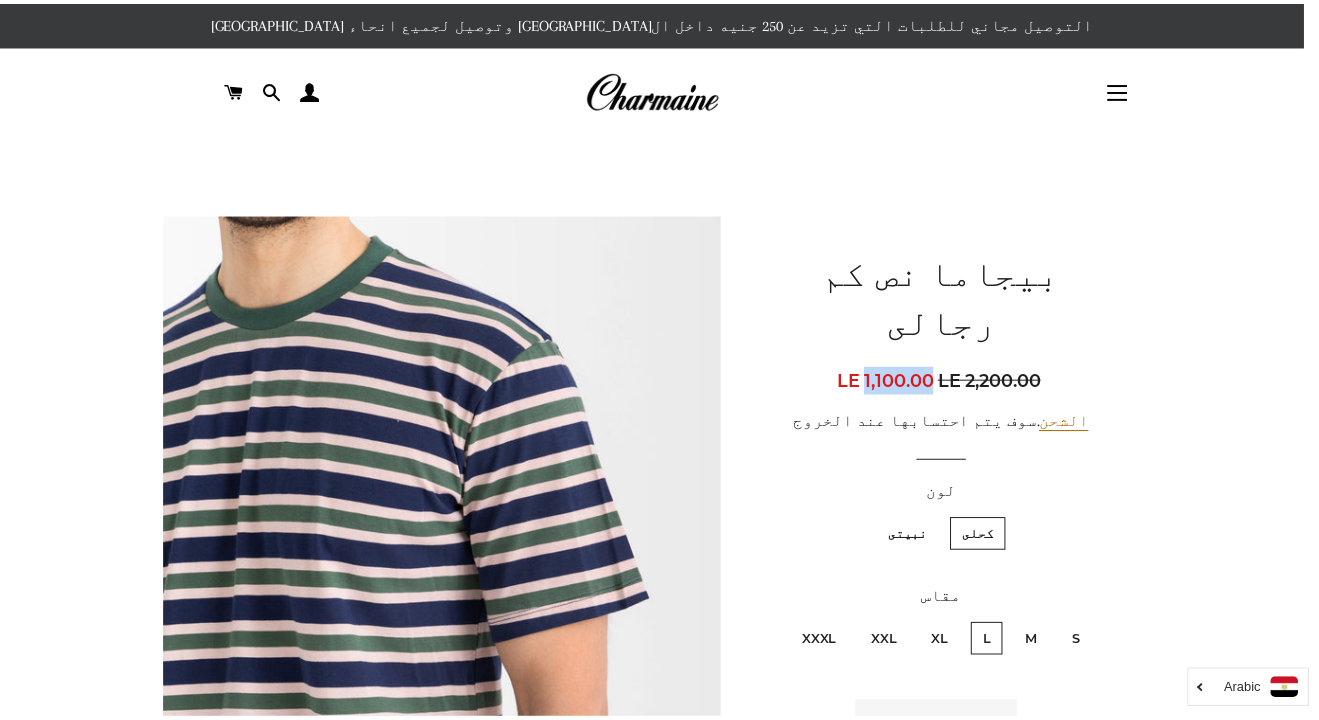 scroll, scrollTop: 215, scrollLeft: 0, axis: vertical 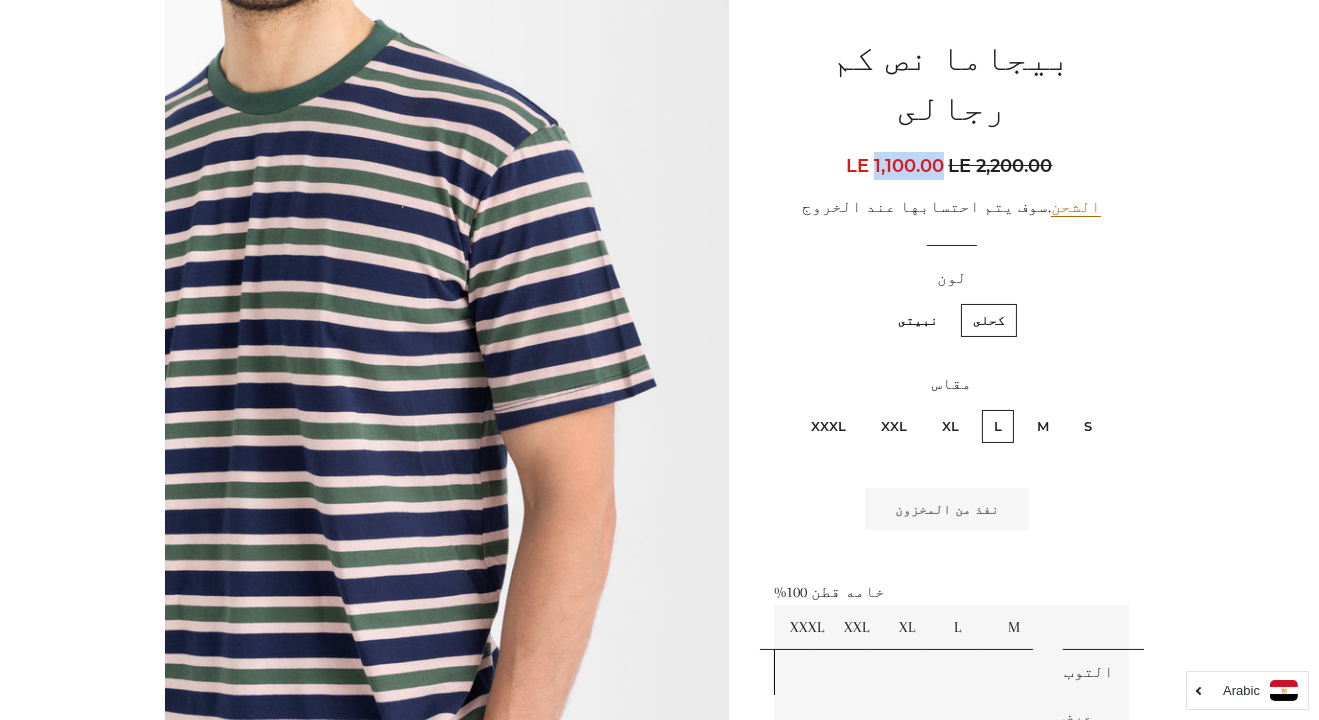 click at bounding box center [447, 423] 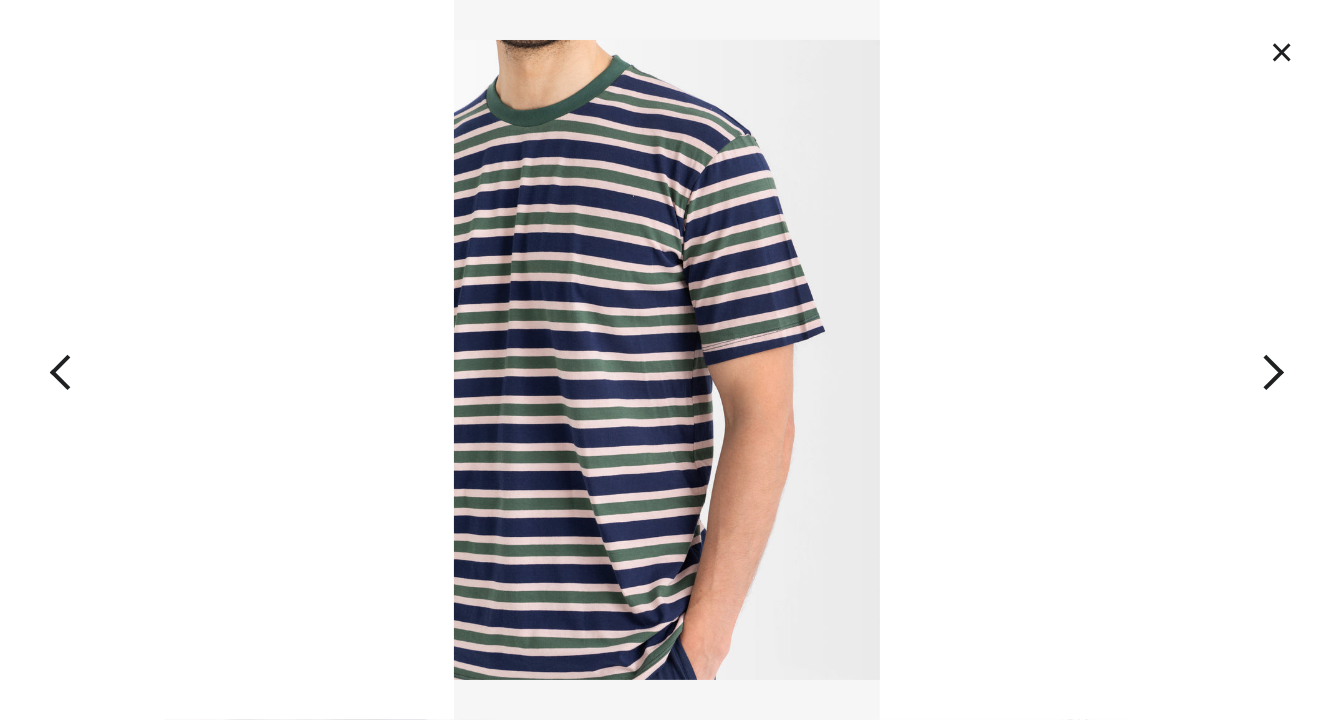 click at bounding box center (667, 360) 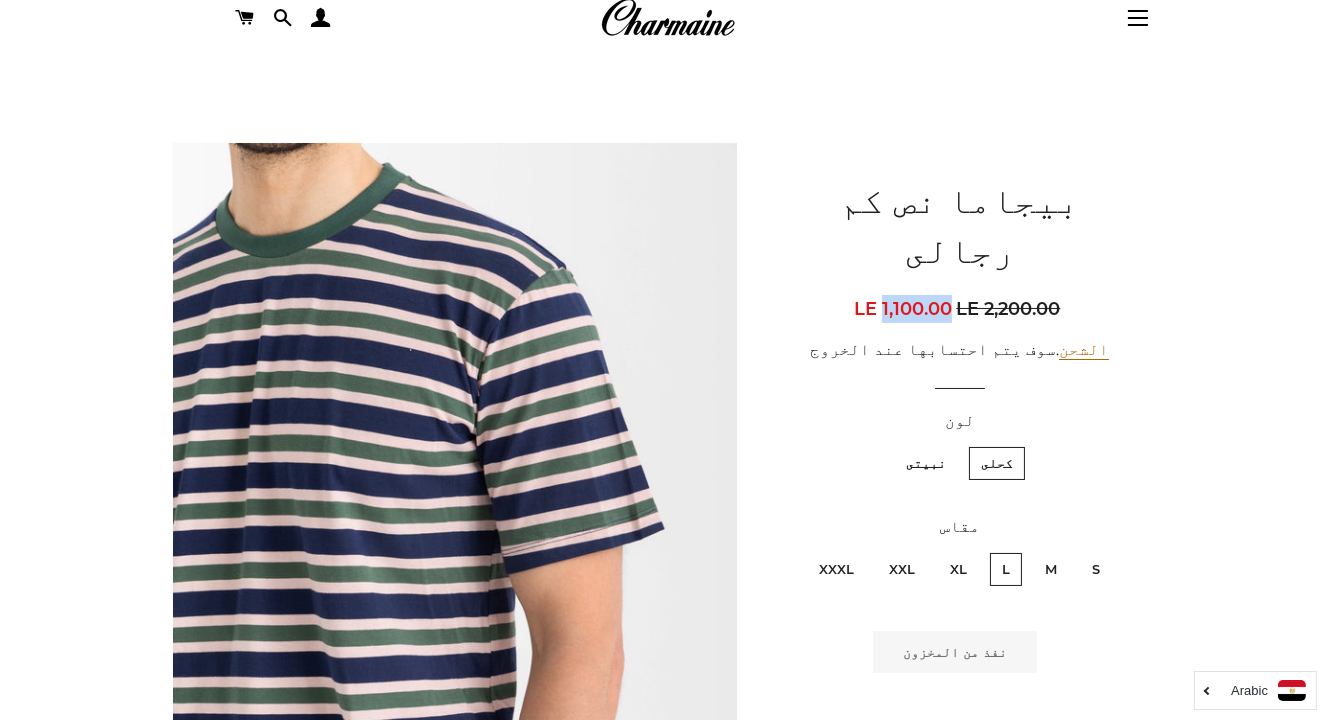 scroll, scrollTop: 0, scrollLeft: 0, axis: both 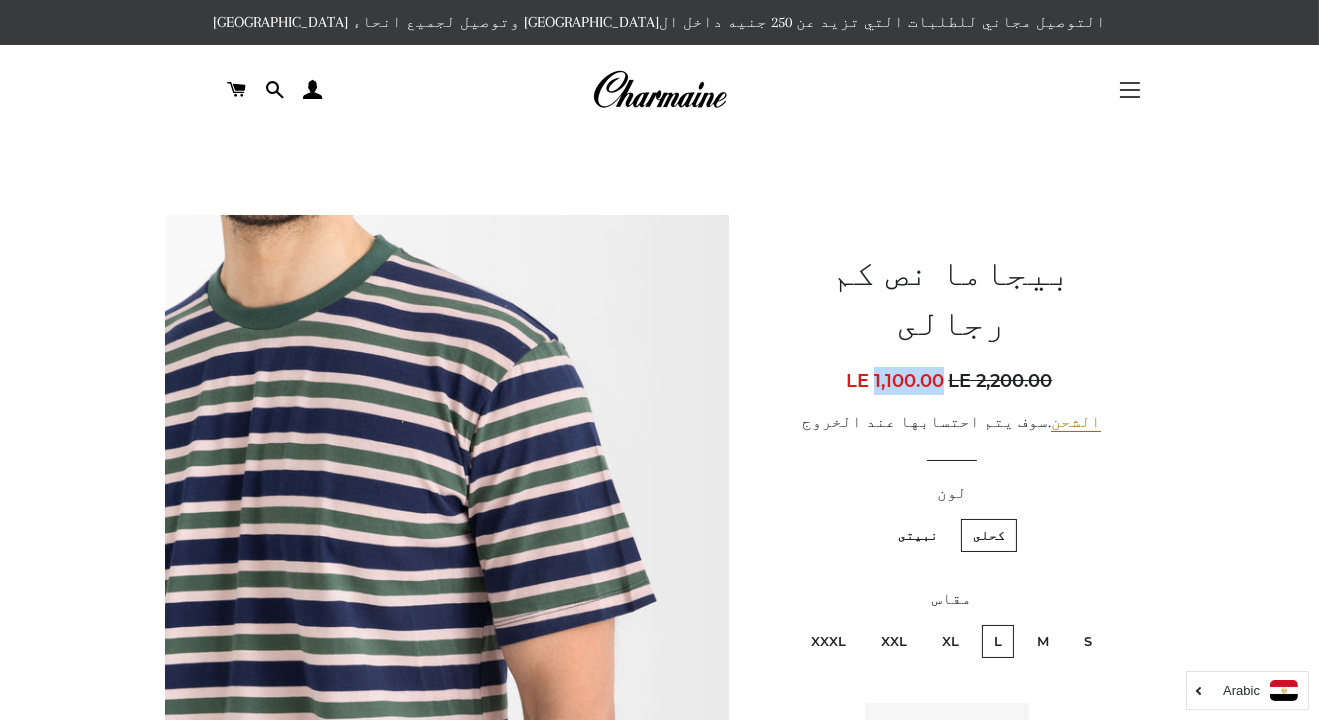 click on "التنقل في الموقع" at bounding box center [1130, 90] 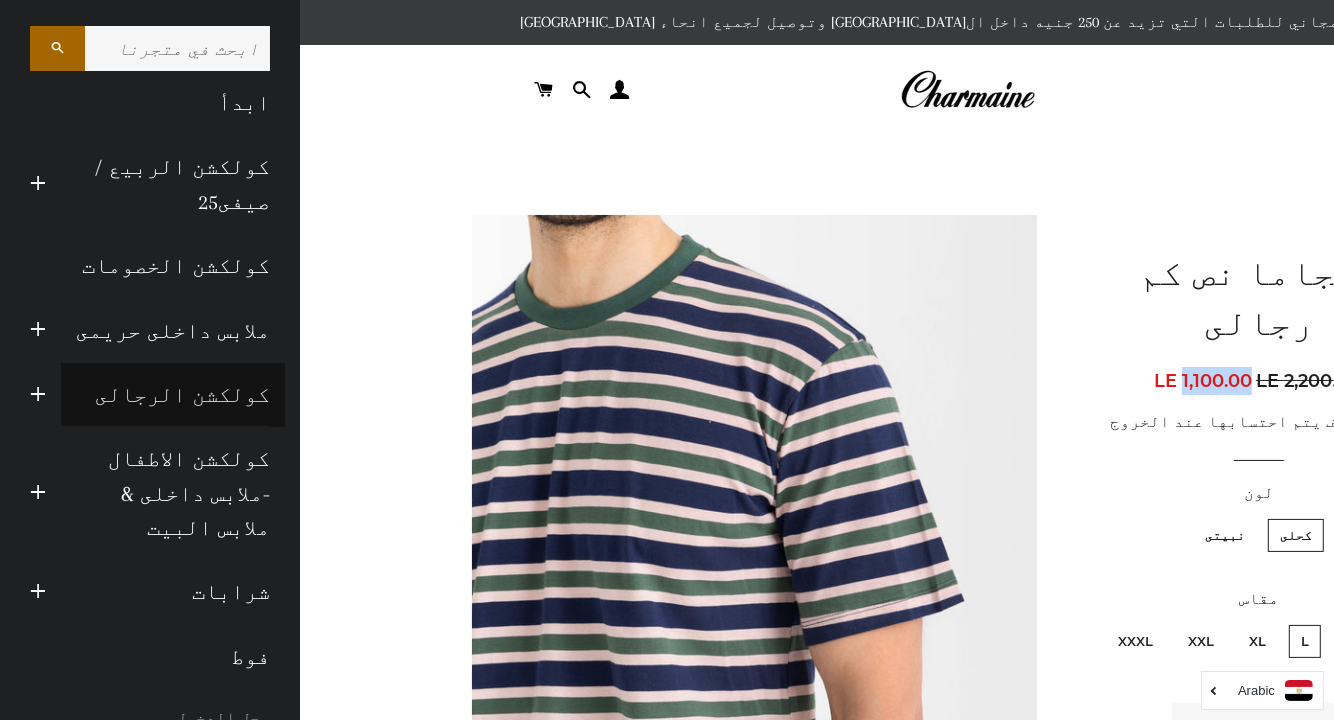 click on "كولكشن الرجالى" at bounding box center (173, 395) 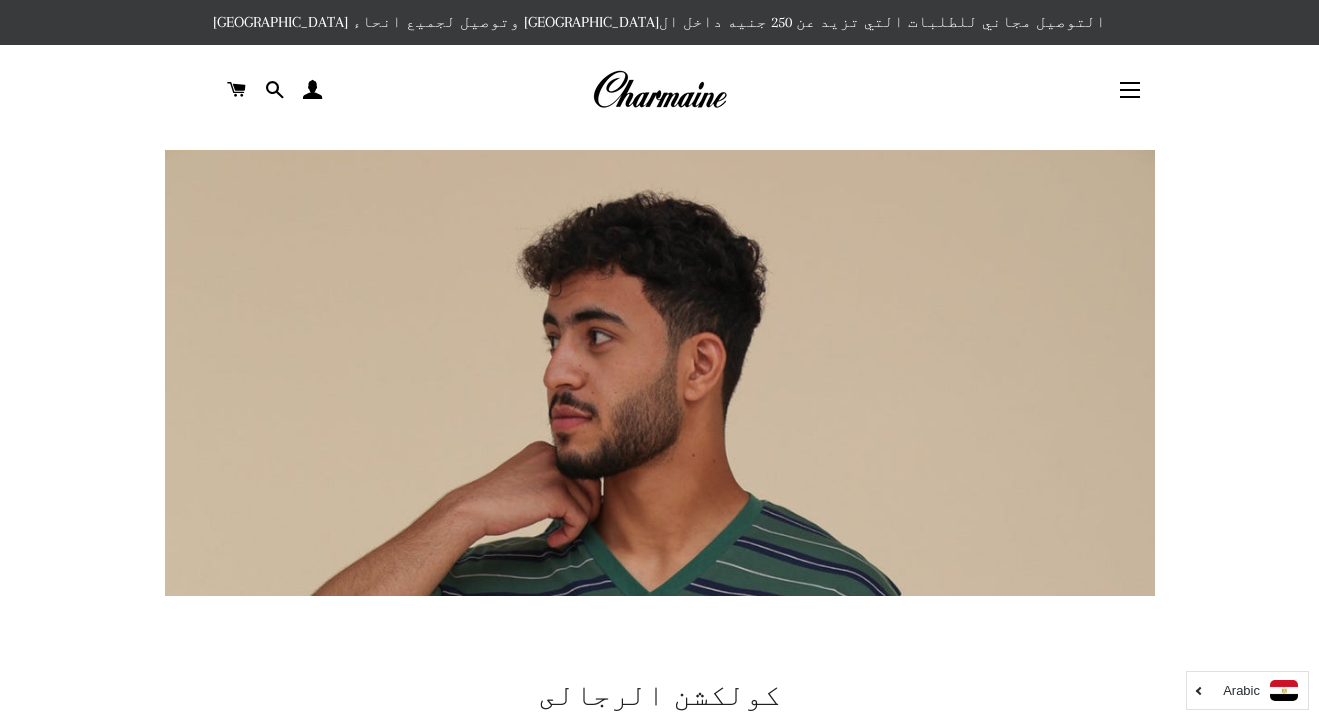 scroll, scrollTop: 0, scrollLeft: 0, axis: both 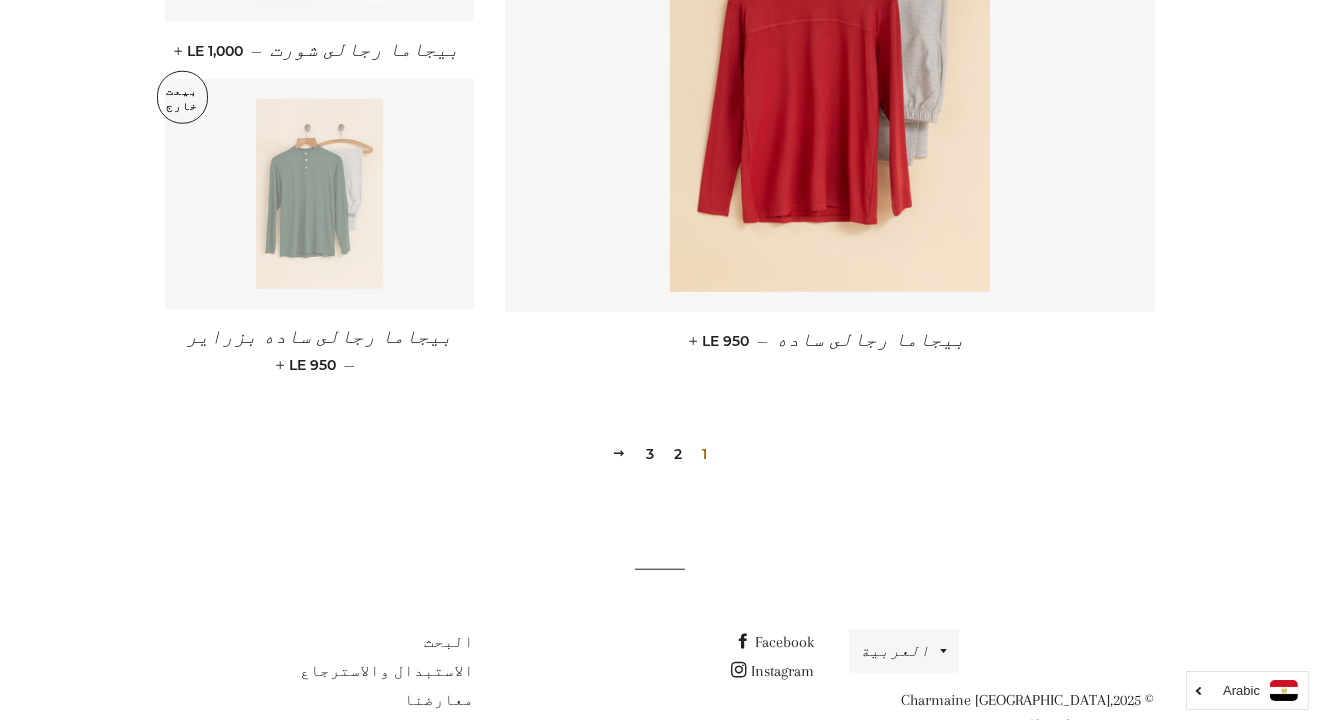 click on "2" at bounding box center [678, 454] 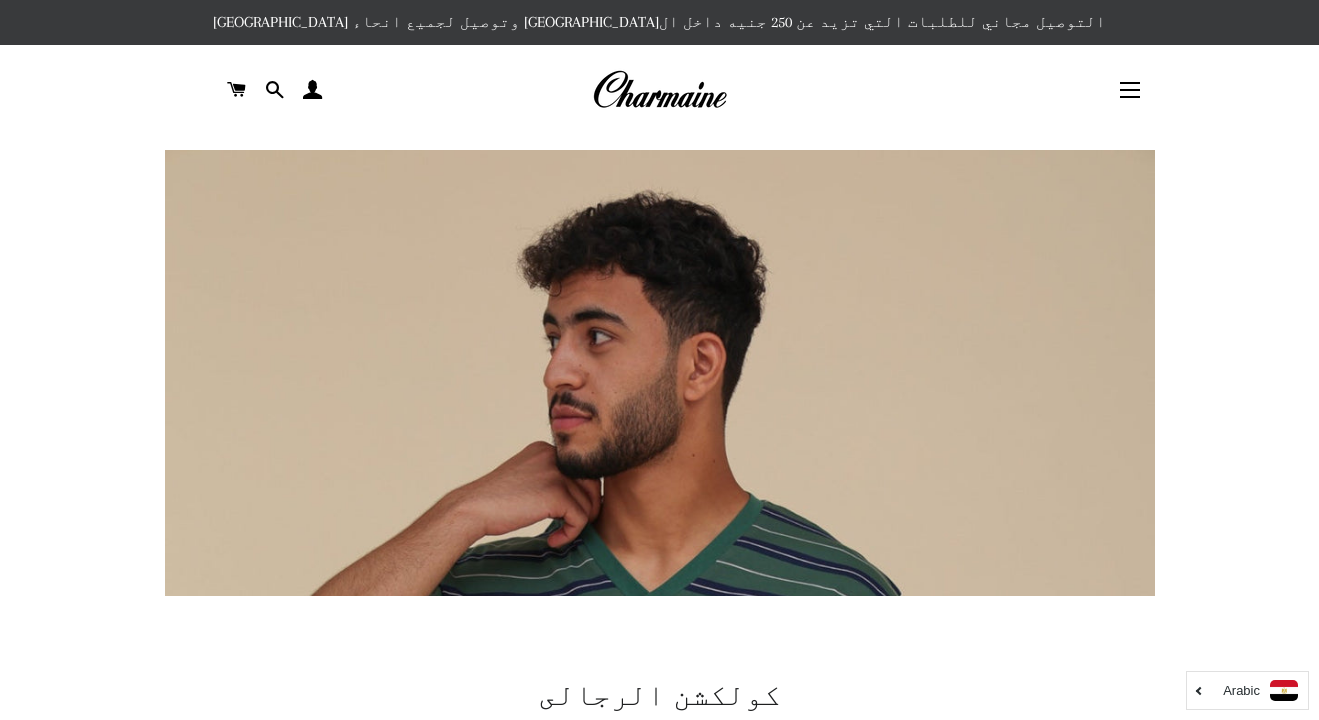 scroll, scrollTop: 0, scrollLeft: 0, axis: both 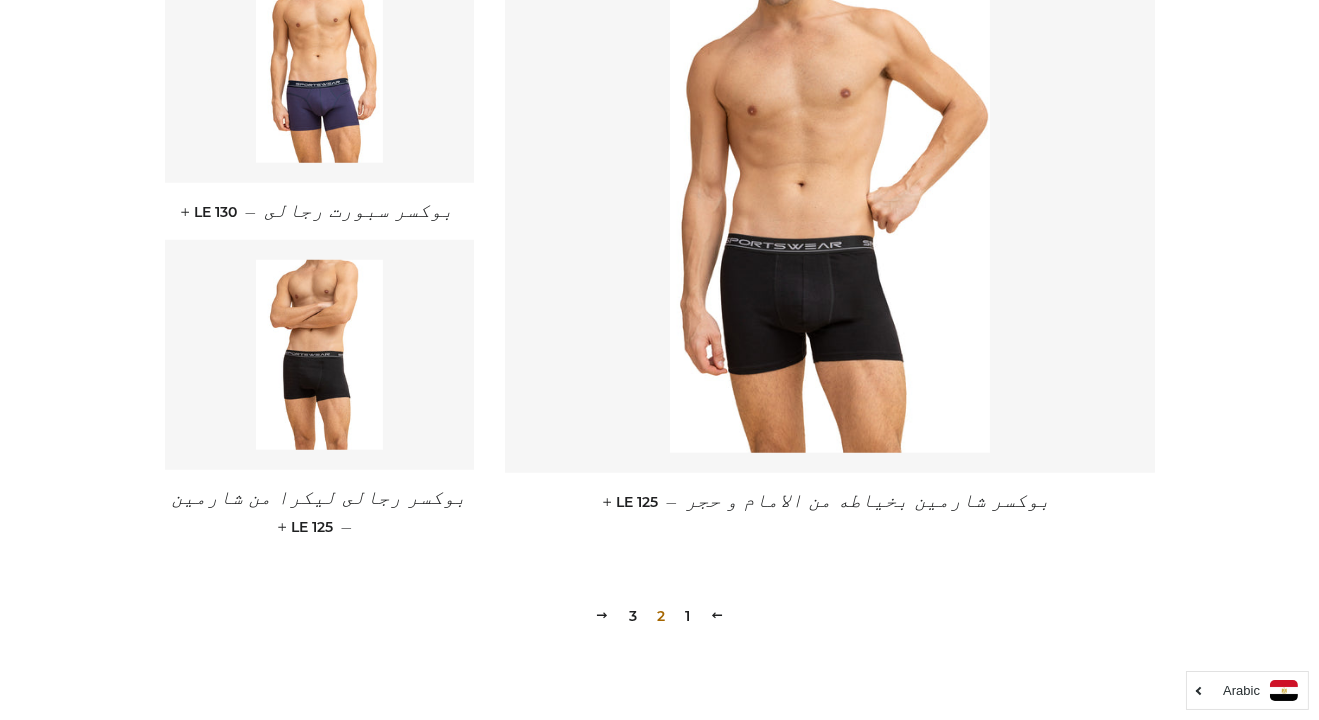 click on "3" at bounding box center [633, 616] 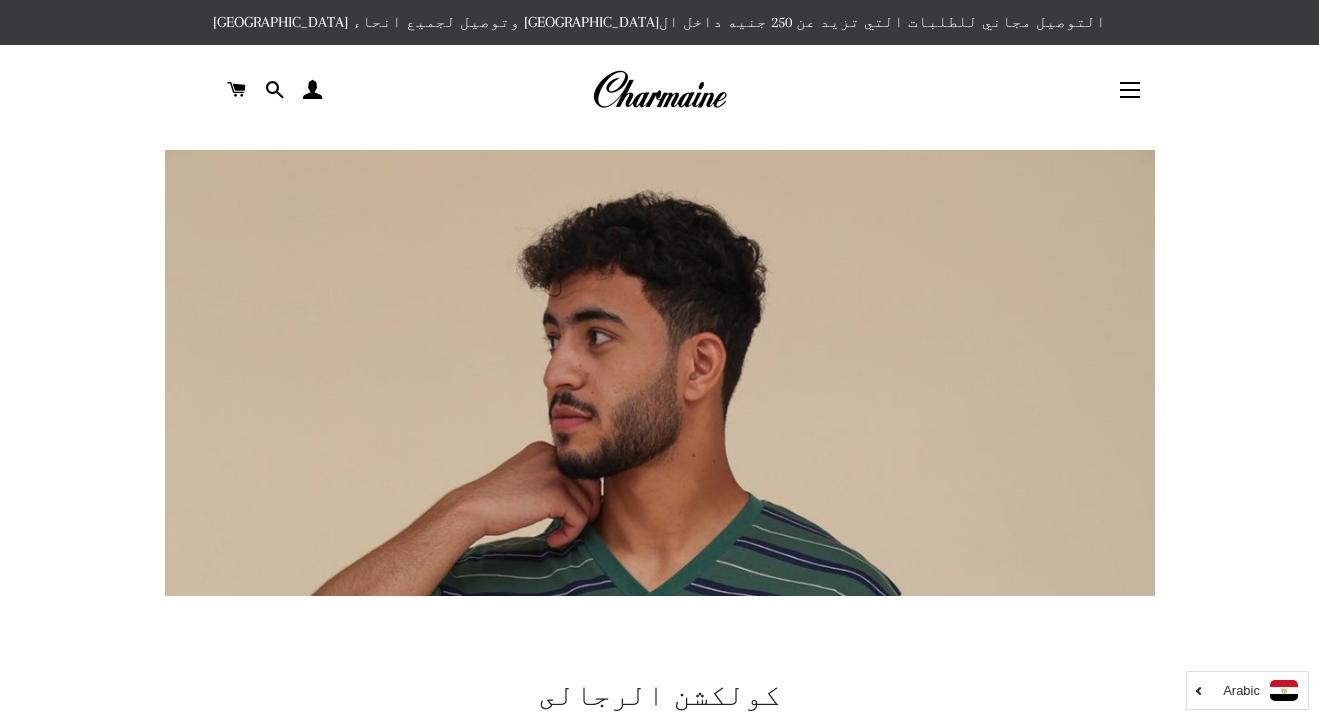 scroll, scrollTop: 0, scrollLeft: 0, axis: both 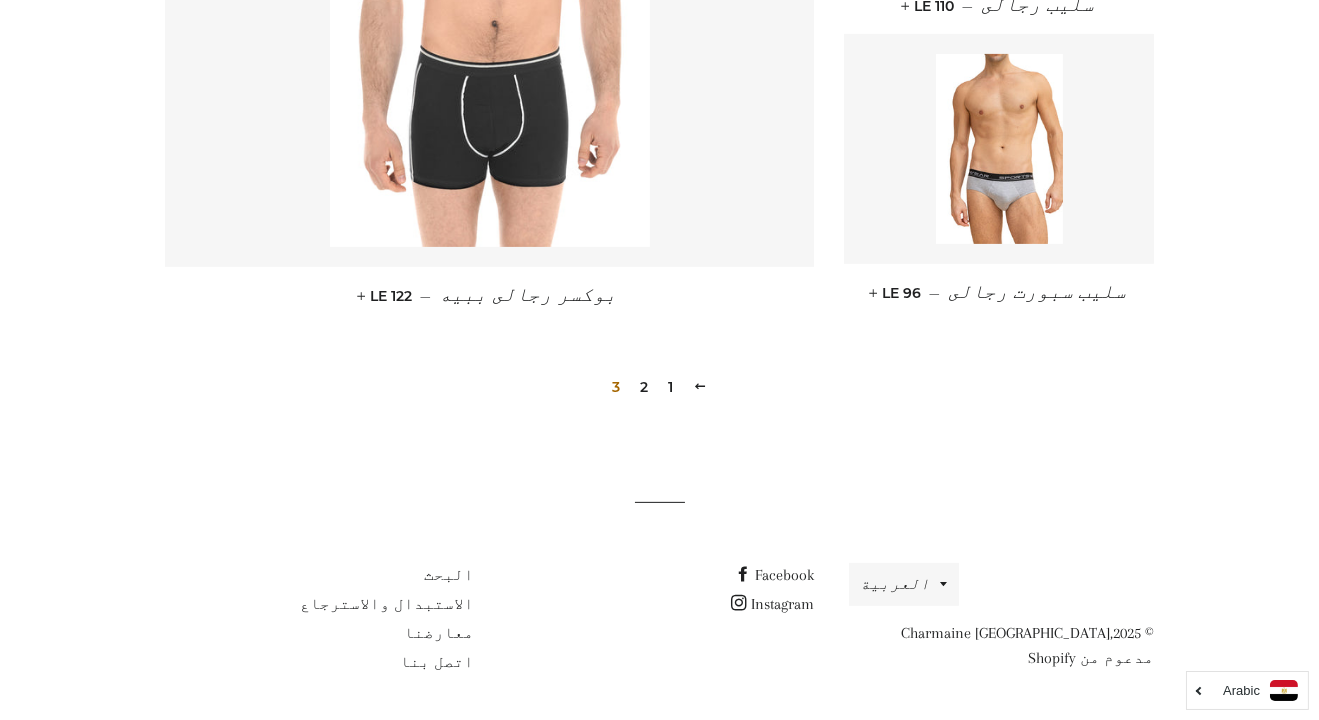 click on "2" at bounding box center [644, 387] 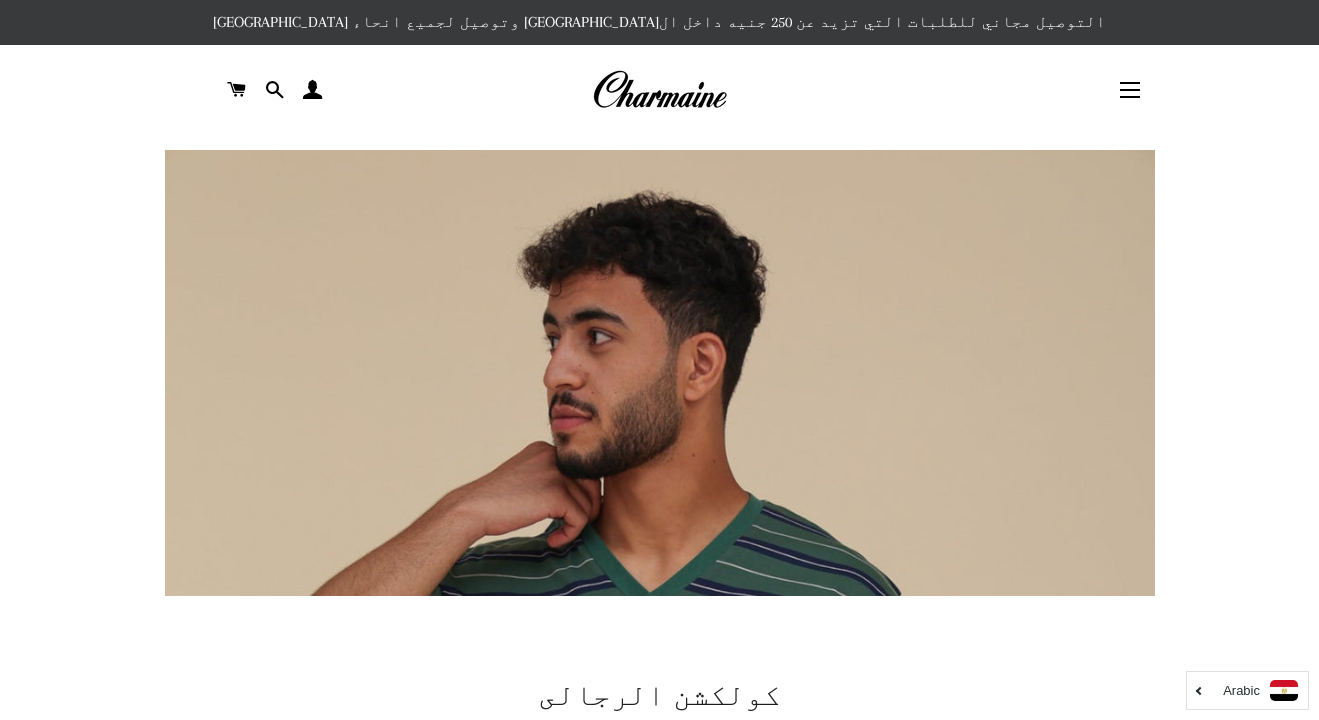 scroll, scrollTop: 0, scrollLeft: 0, axis: both 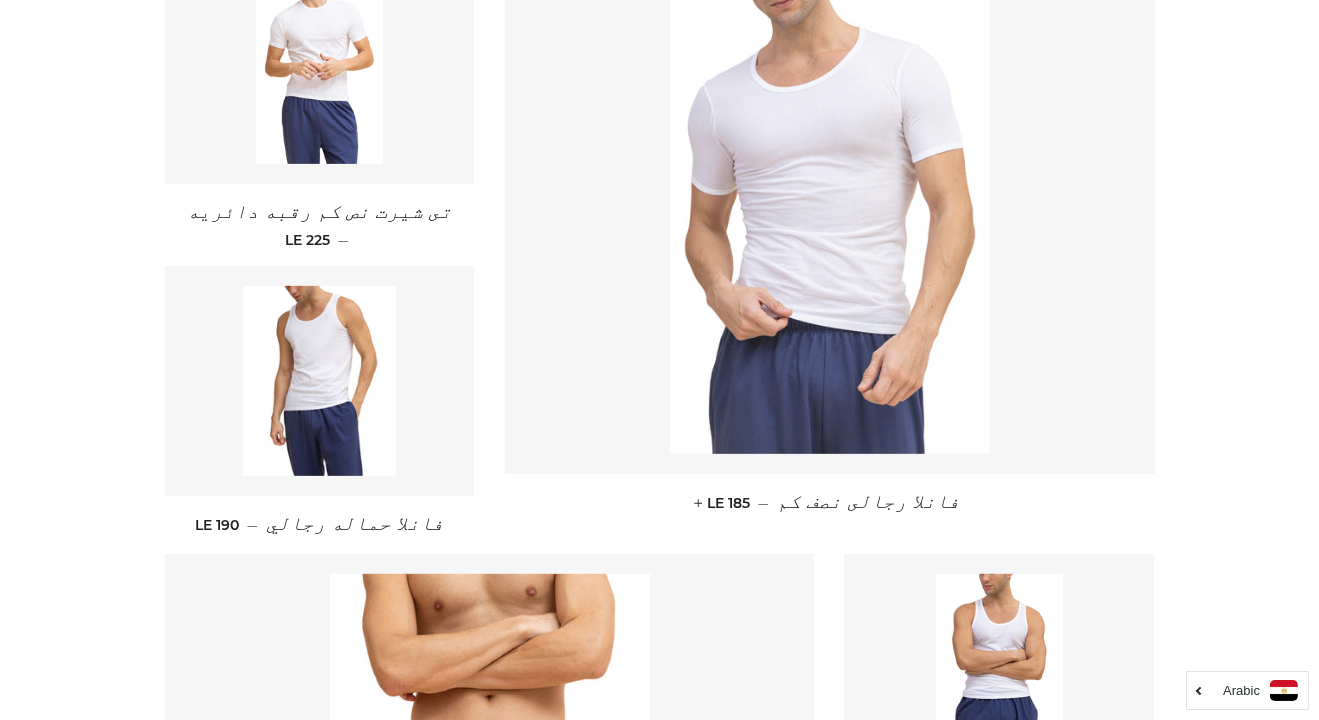 click at bounding box center [830, 214] 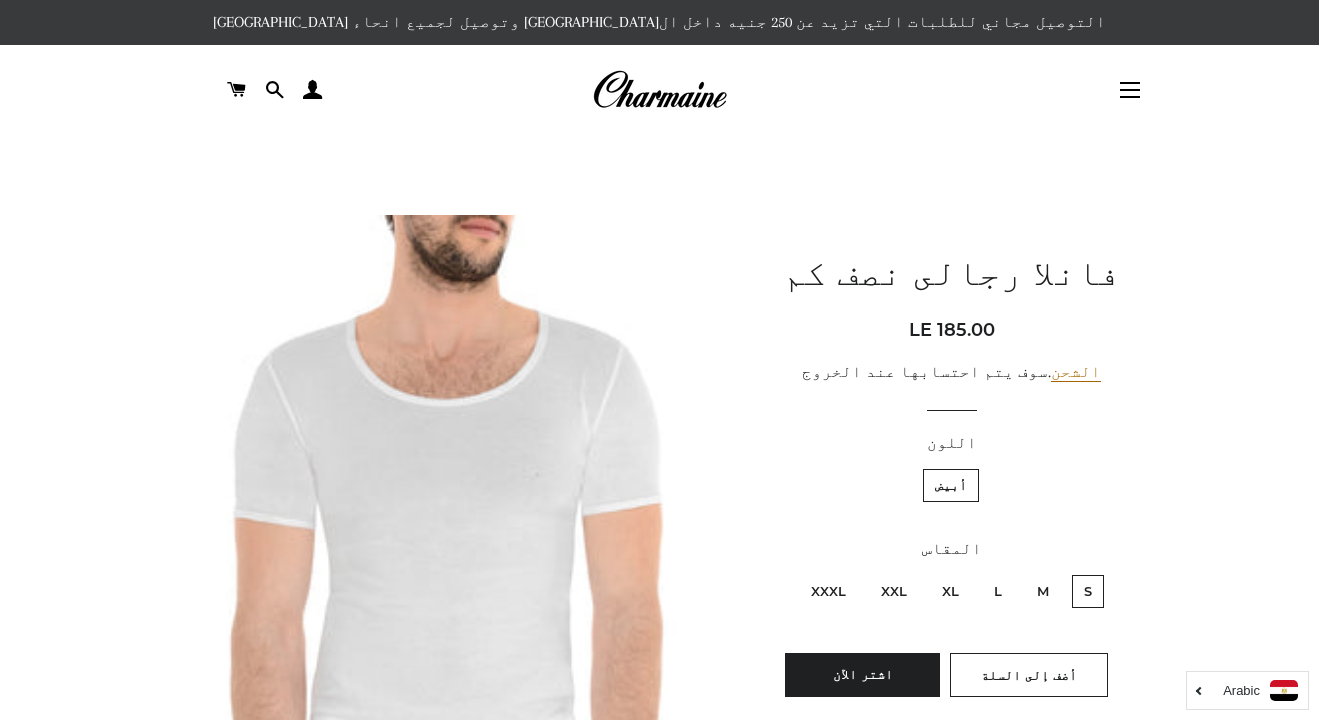 scroll, scrollTop: 0, scrollLeft: 0, axis: both 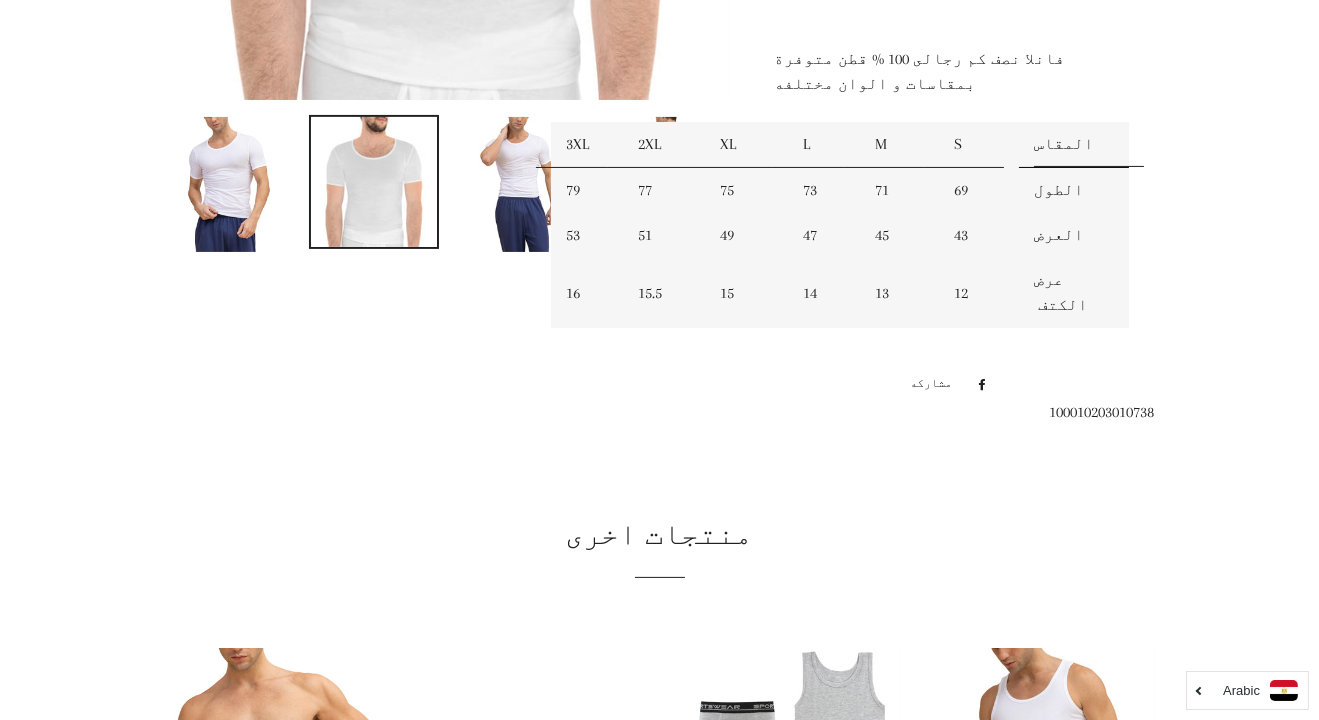 click at bounding box center [519, 184] 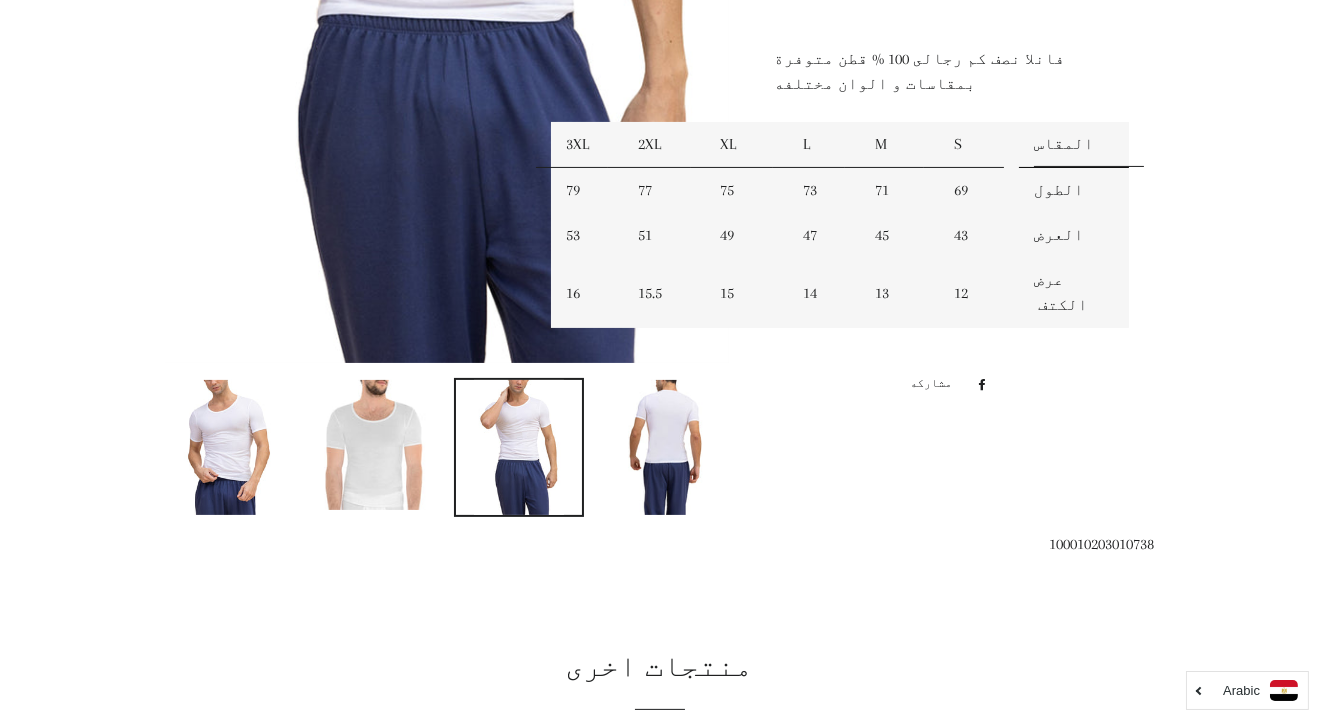 click at bounding box center (664, 447) 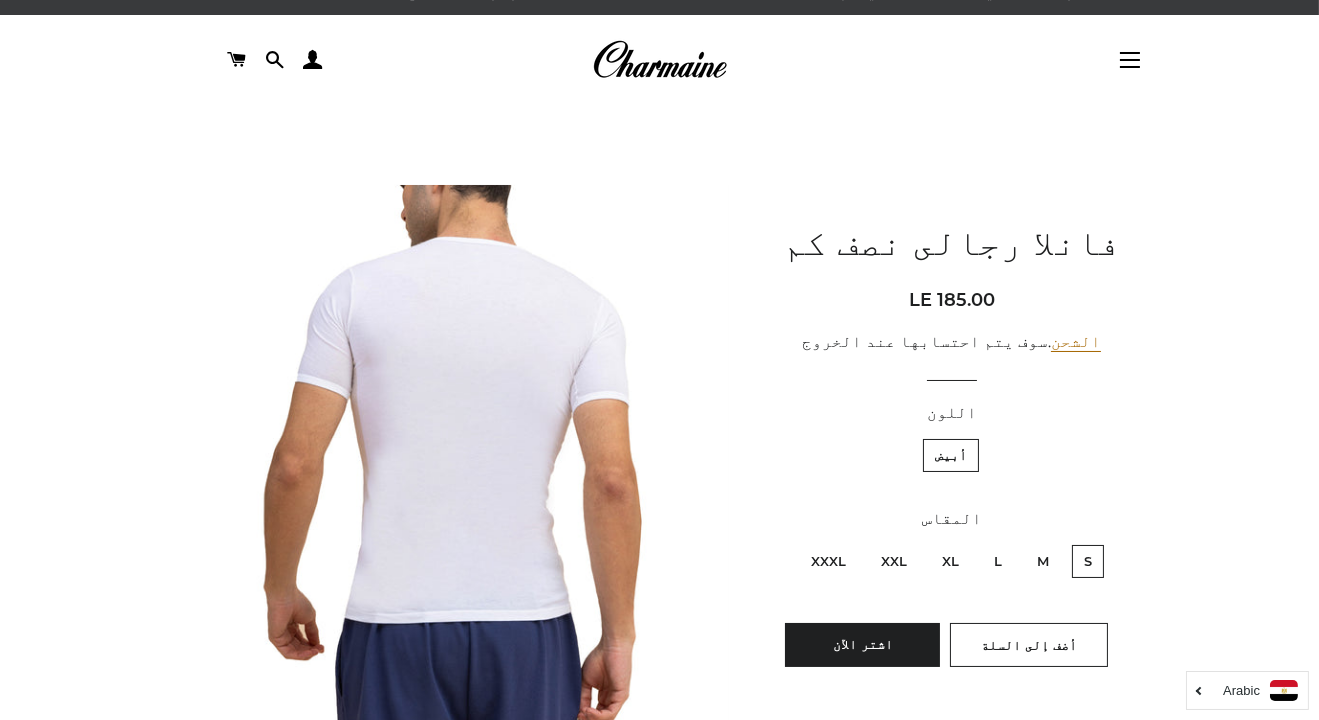 scroll, scrollTop: 0, scrollLeft: 0, axis: both 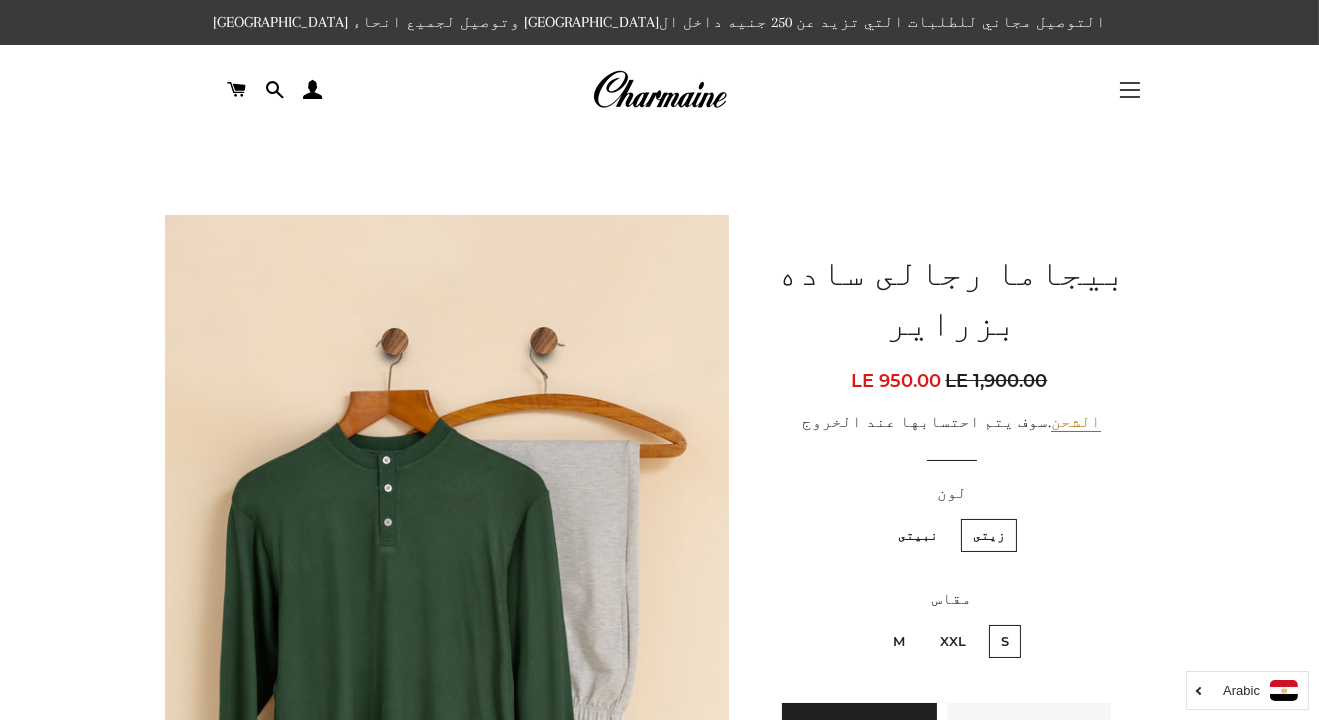 click at bounding box center [1130, 90] 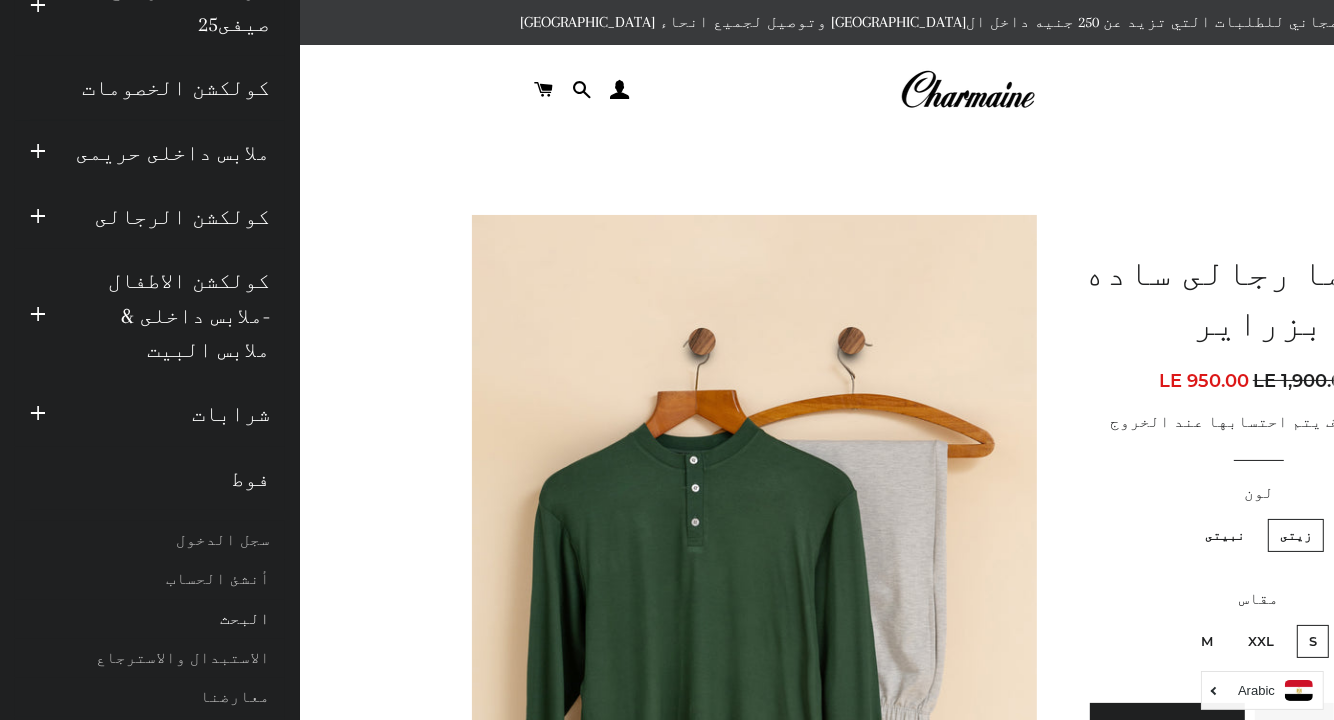 scroll, scrollTop: 180, scrollLeft: 0, axis: vertical 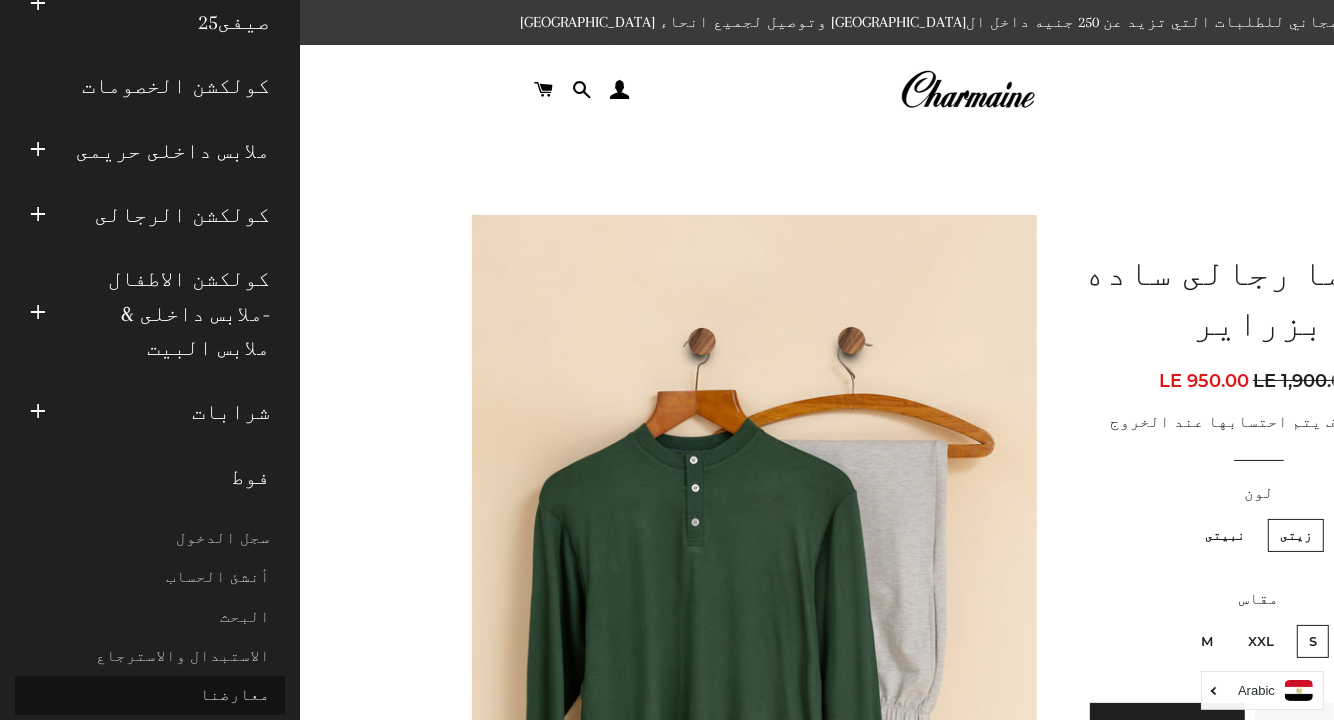 click on "معارضنا" at bounding box center [150, 695] 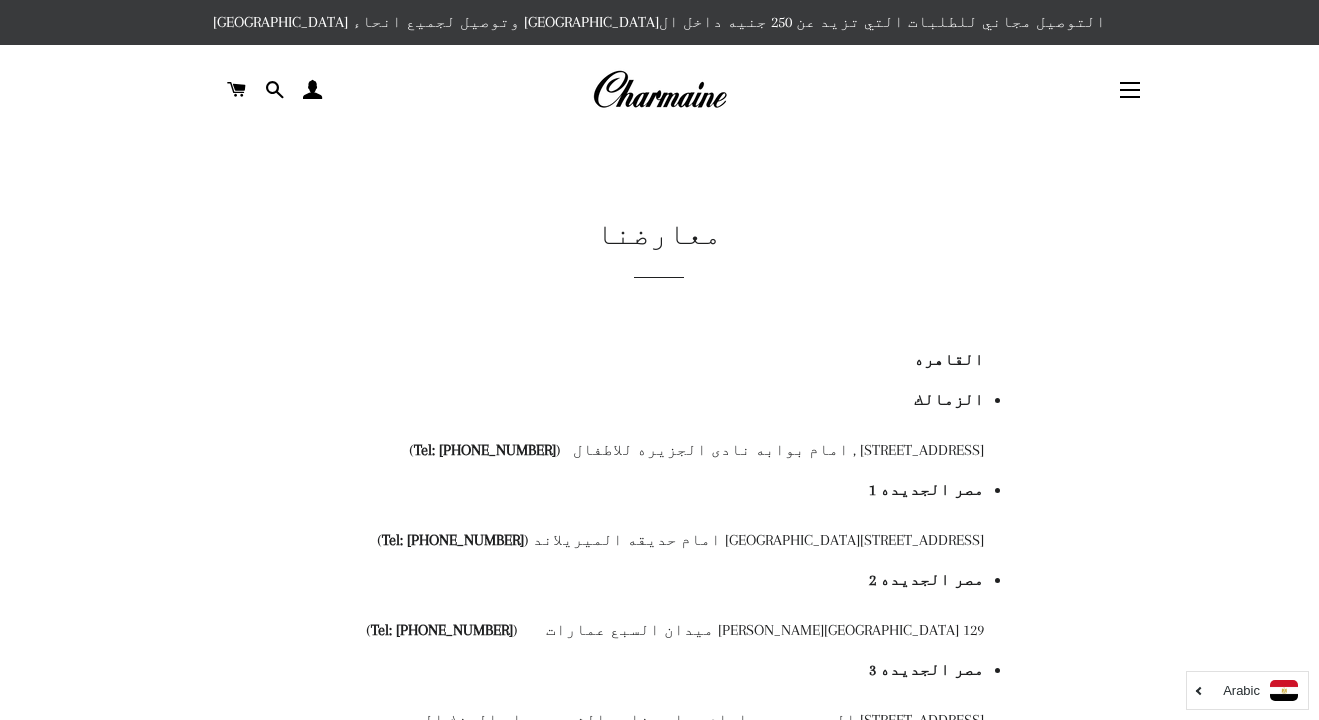 scroll, scrollTop: 0, scrollLeft: 0, axis: both 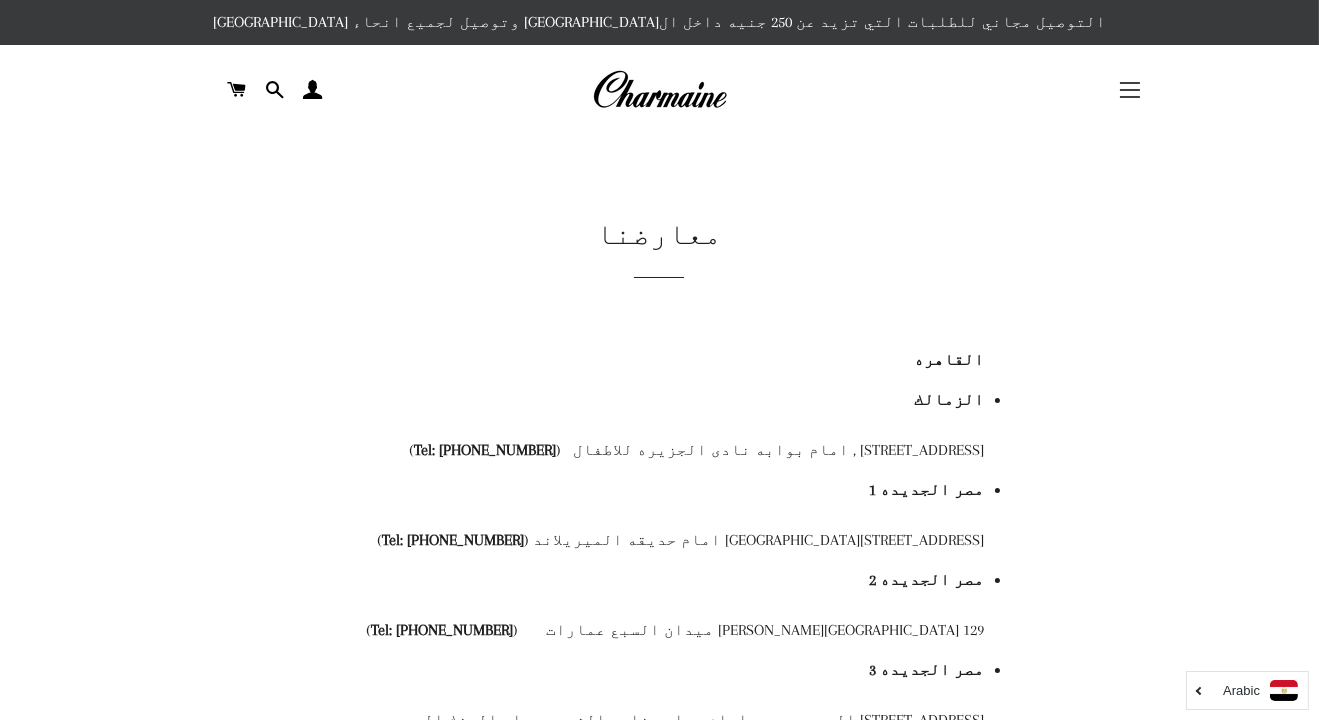 click on "التنقل في الموقع" at bounding box center [1130, 90] 